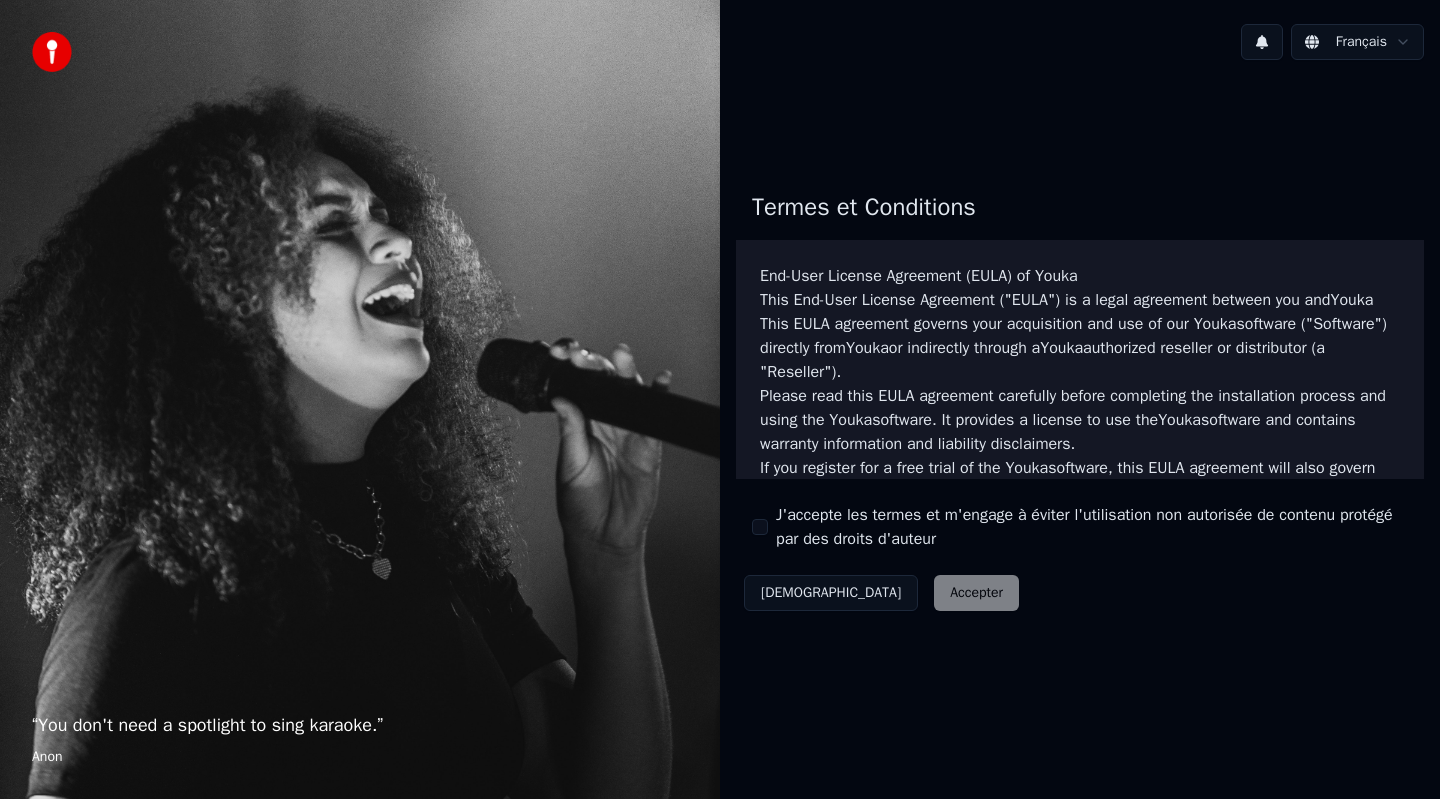scroll, scrollTop: 0, scrollLeft: 0, axis: both 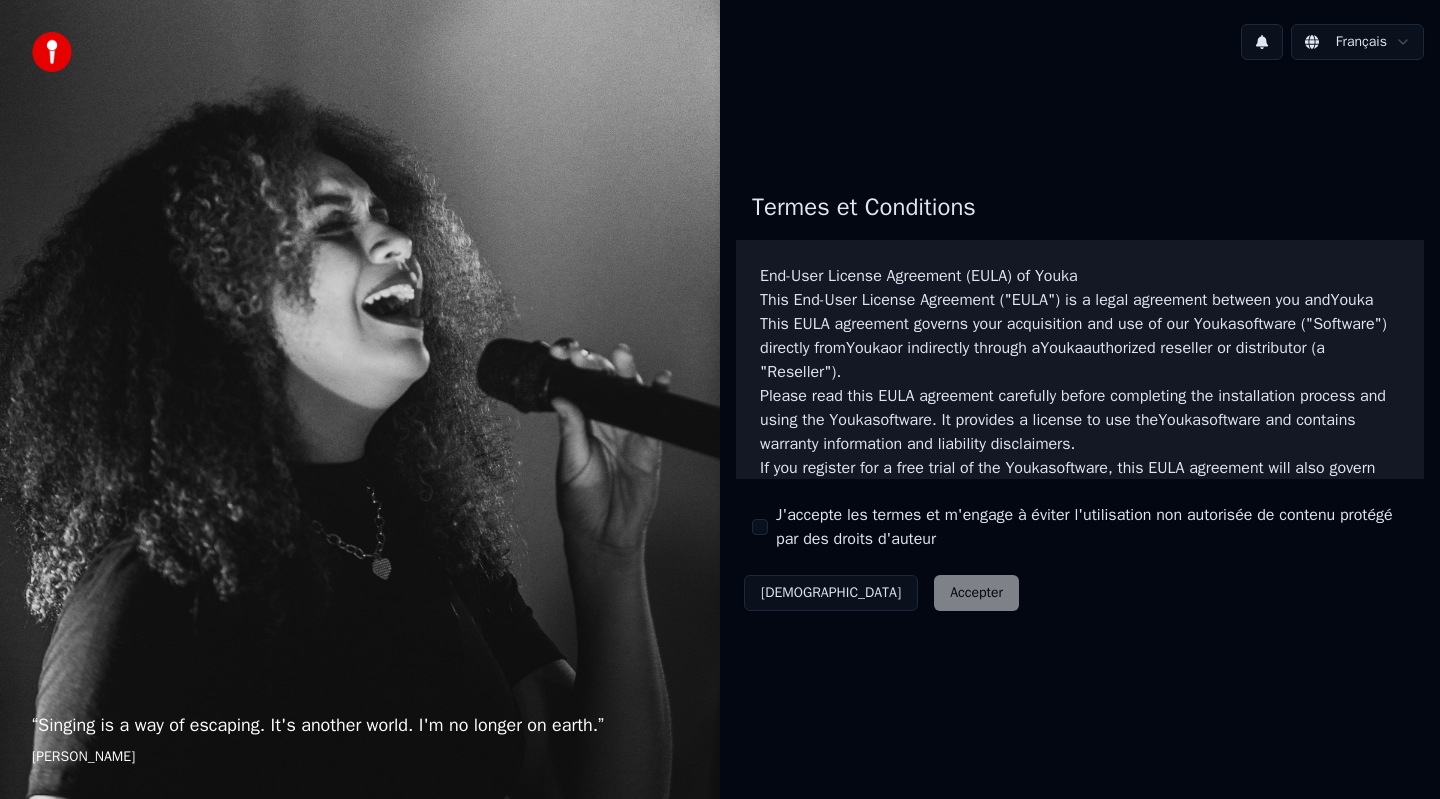 click on "J'accepte les termes et m'engage à éviter l'utilisation non autorisée de contenu protégé par des droits d'auteur" at bounding box center (760, 527) 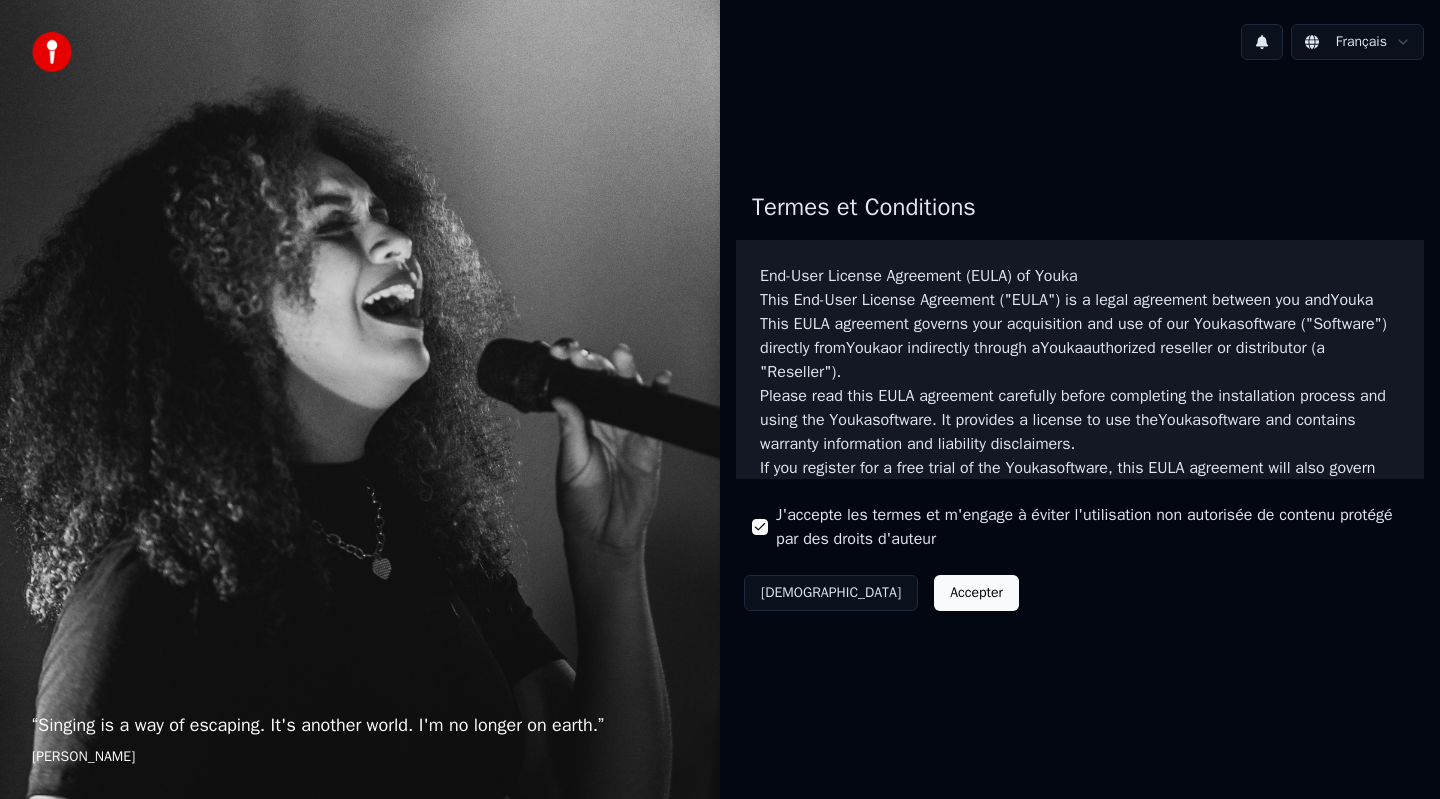 click on "Accepter" at bounding box center (976, 593) 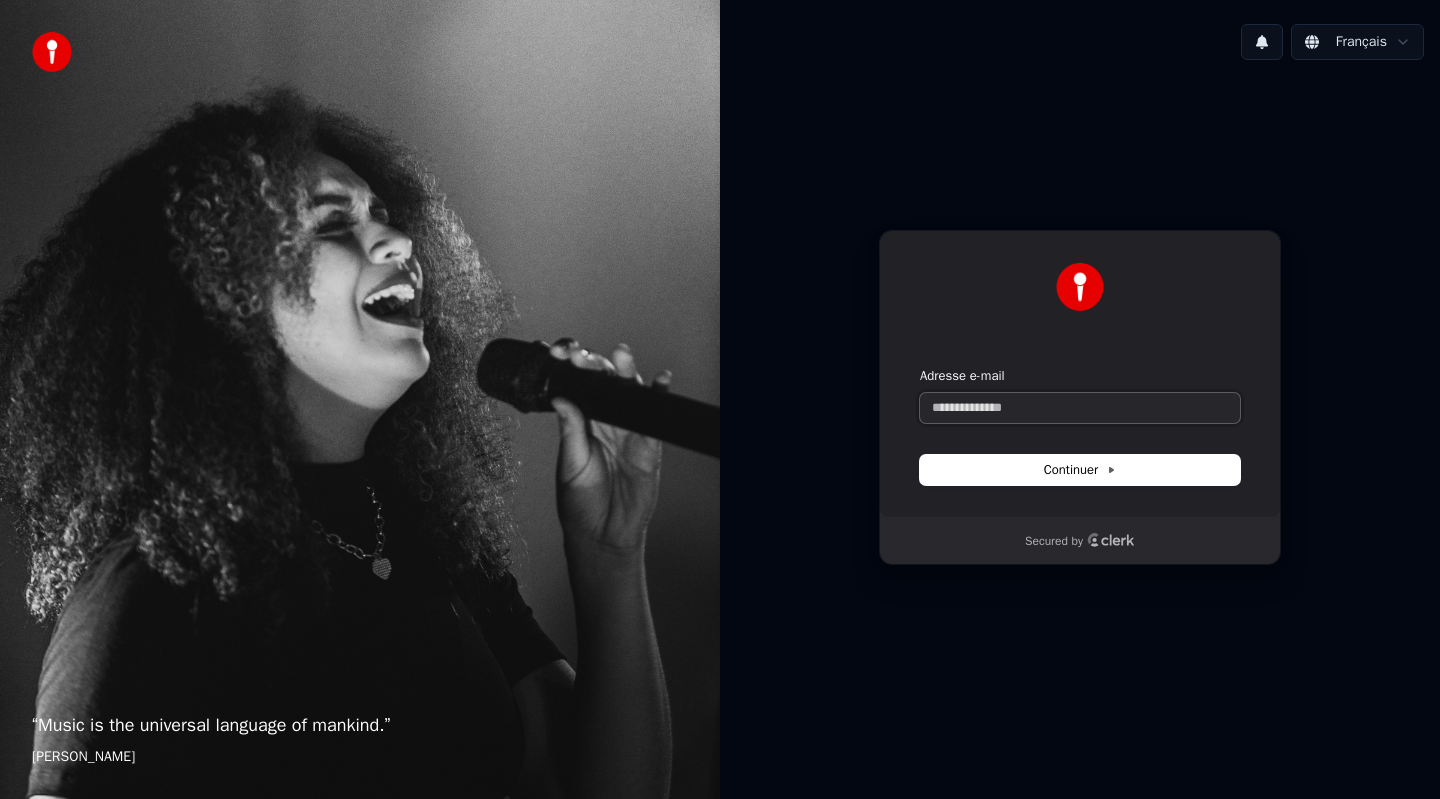 click on "Adresse e-mail" at bounding box center [1080, 408] 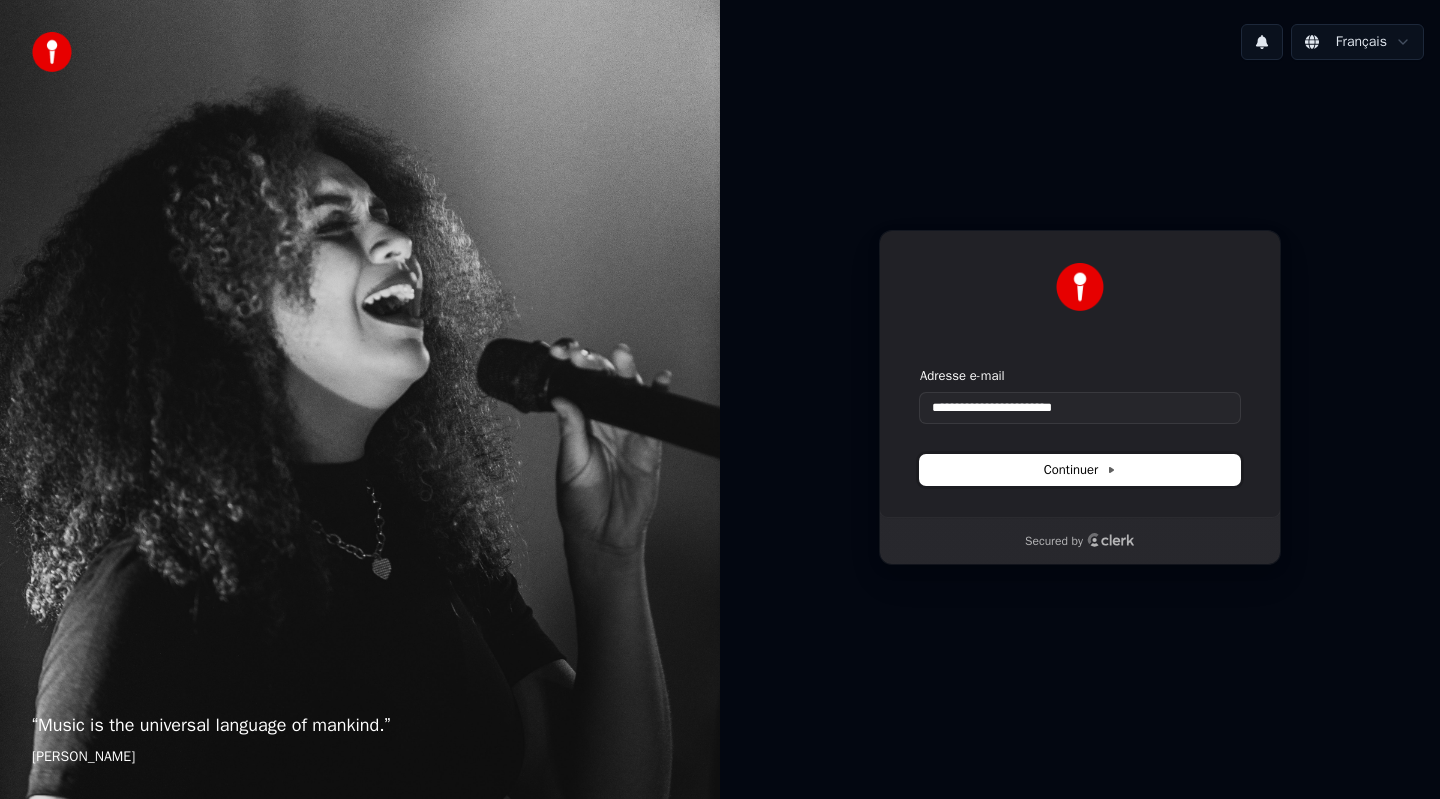 click on "Continuer" at bounding box center [1080, 470] 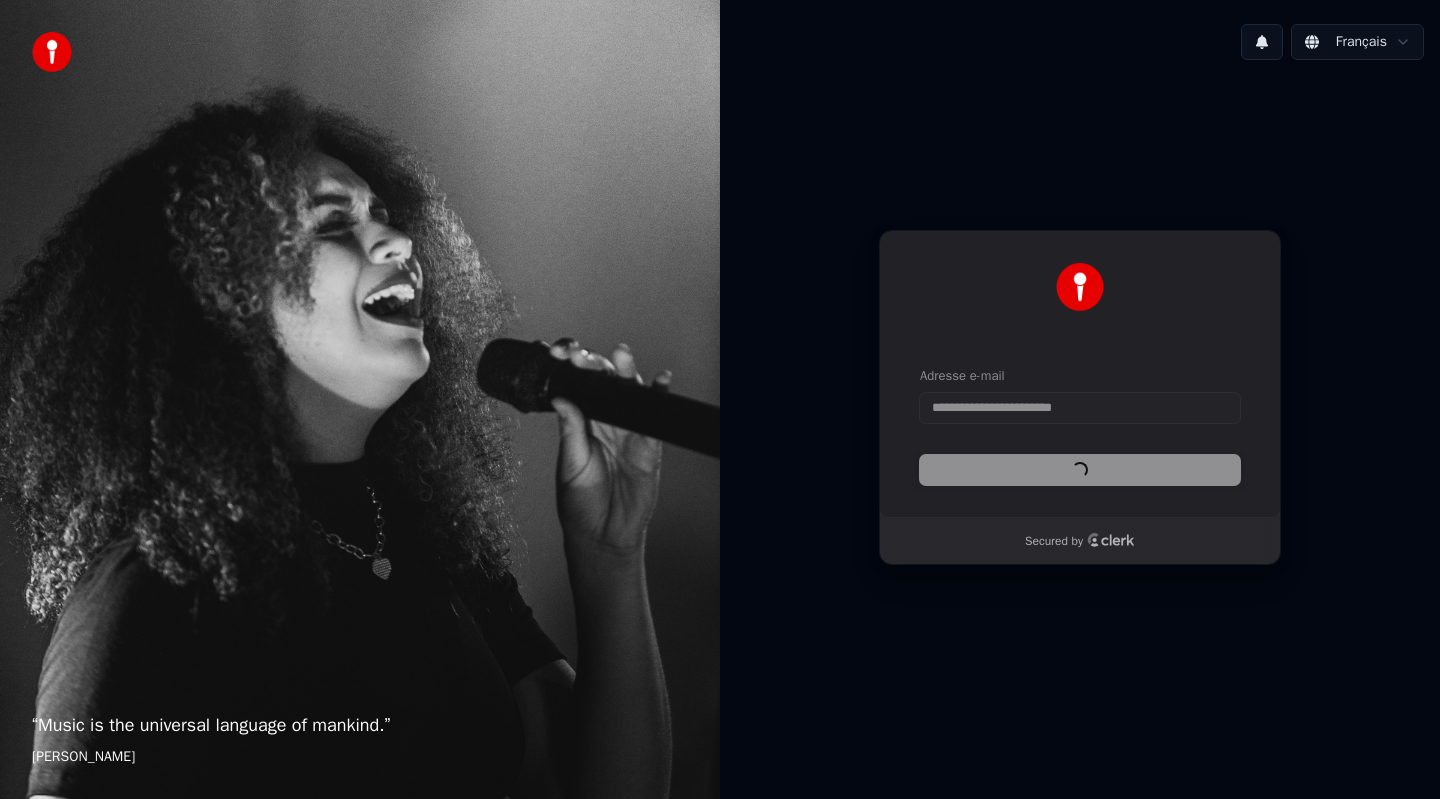 type on "**********" 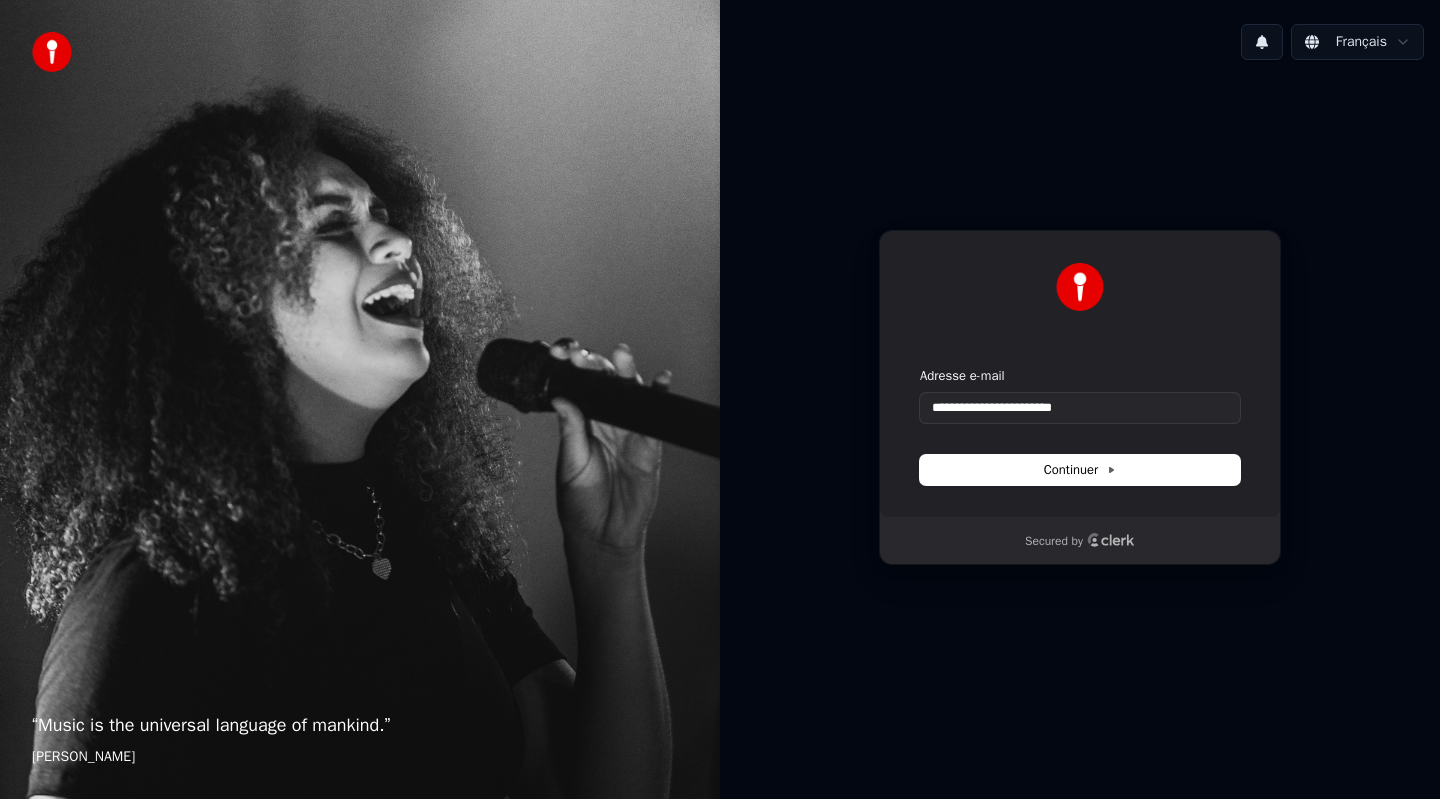 click at bounding box center (1080, 287) 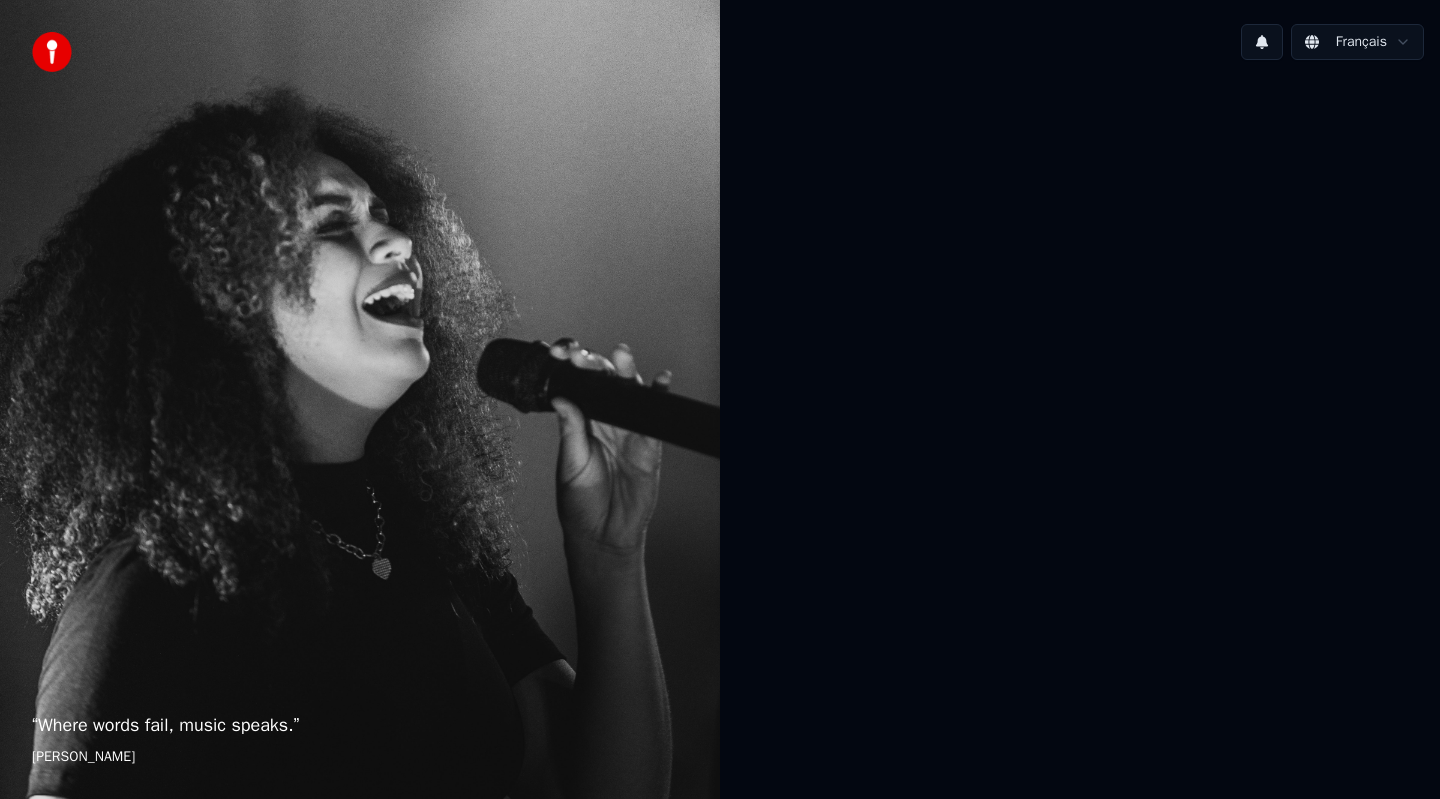 scroll, scrollTop: 0, scrollLeft: 0, axis: both 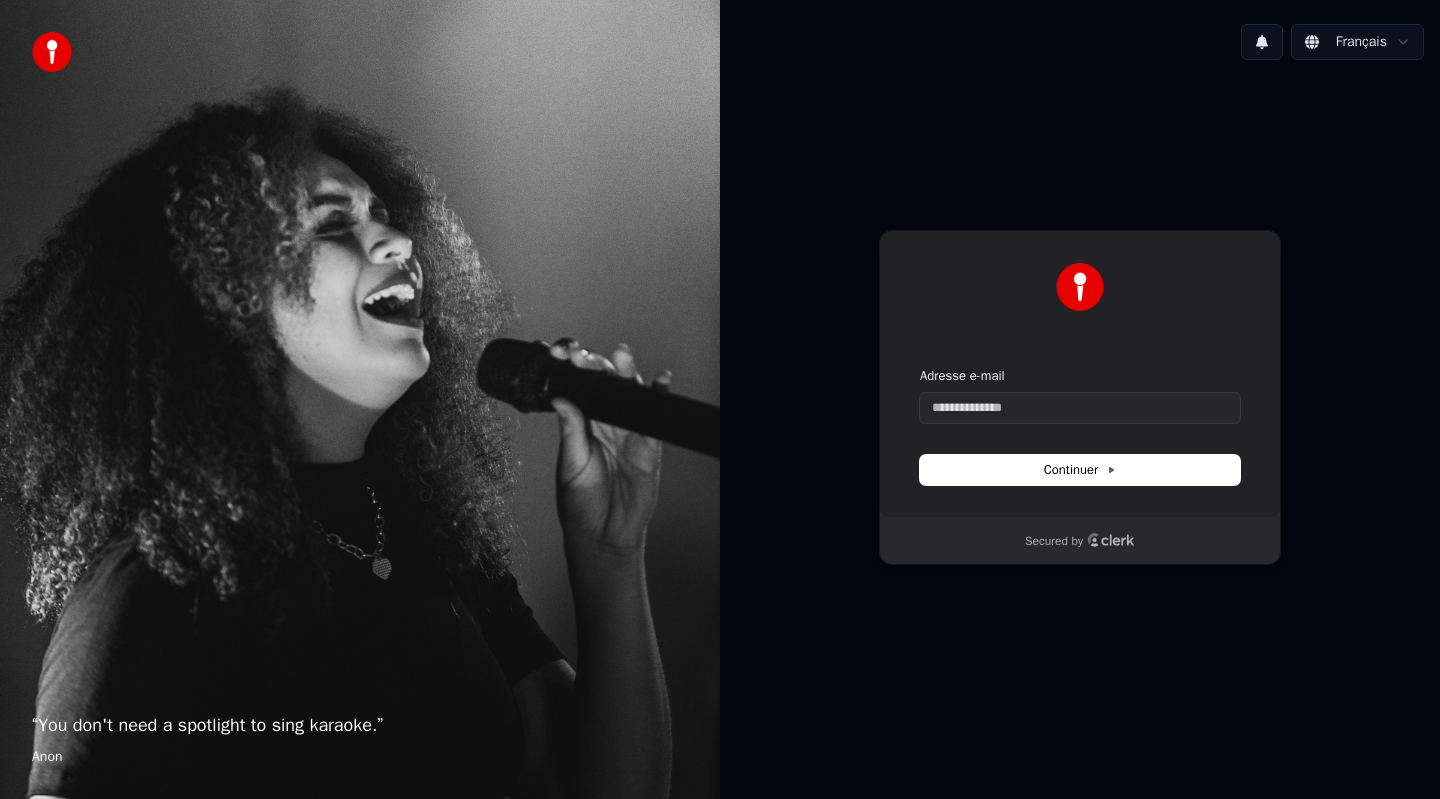 click on "Secured by" at bounding box center (1054, 541) 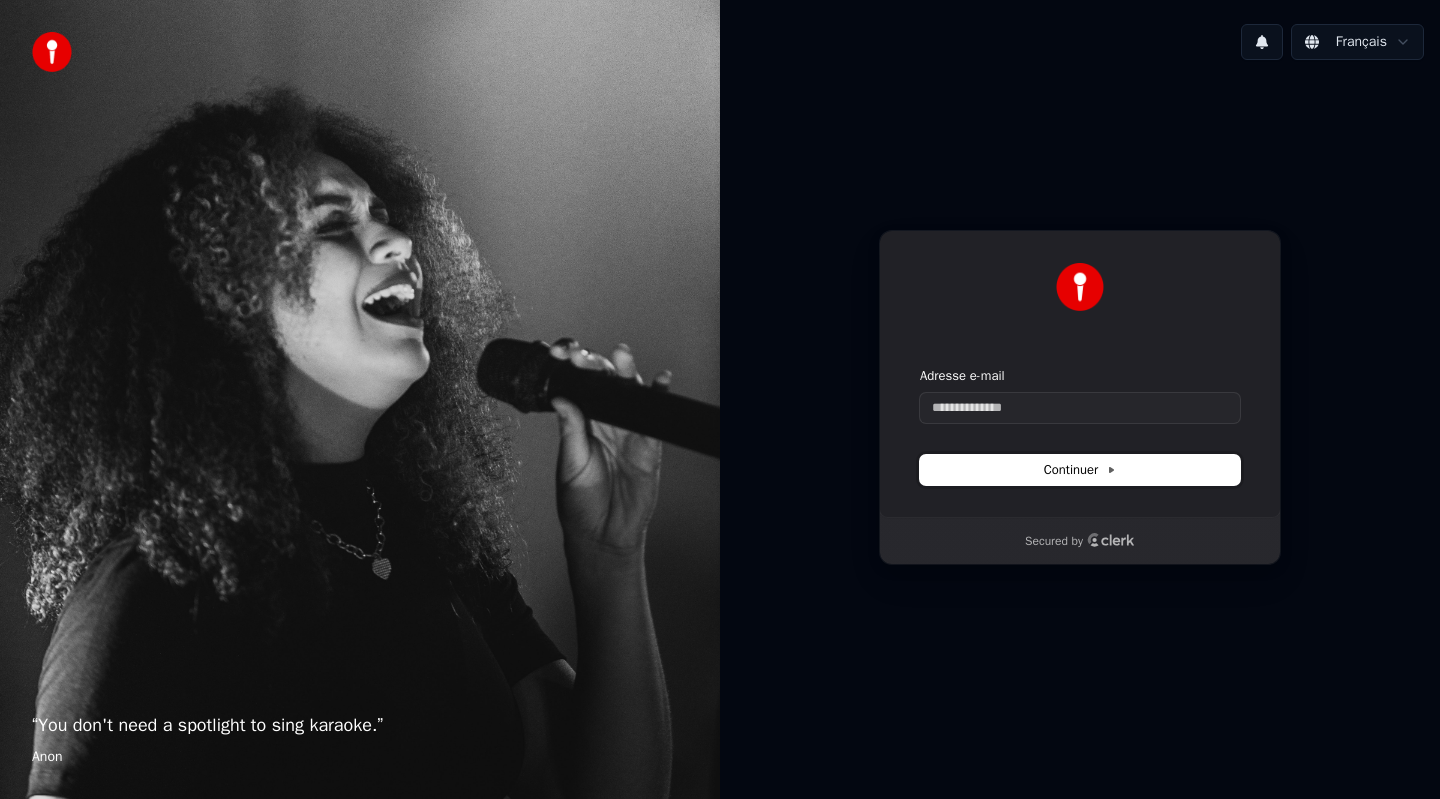 click on "Continuer" at bounding box center [1080, 470] 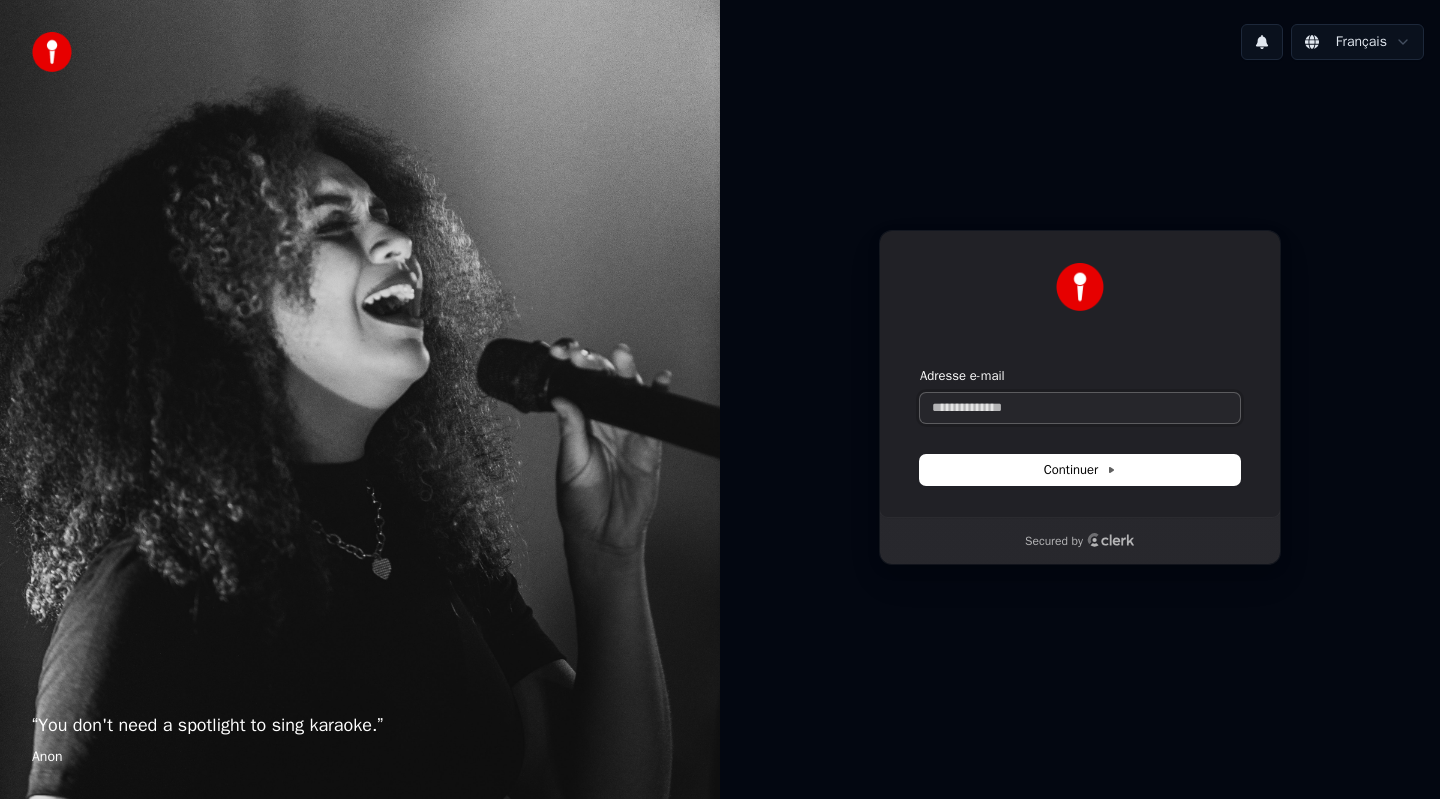 click on "Adresse e-mail" at bounding box center [1080, 408] 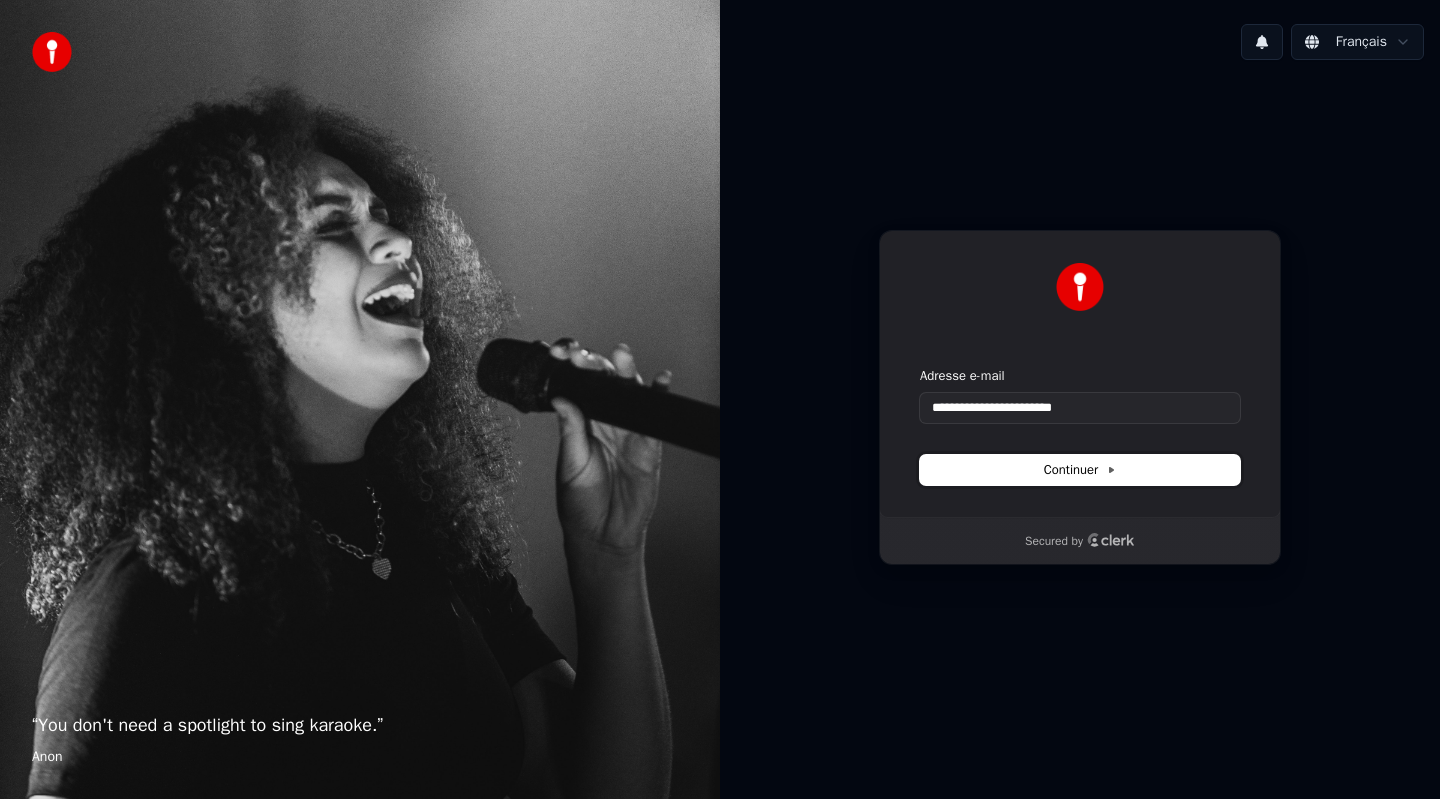 click on "Continuer" at bounding box center (1080, 470) 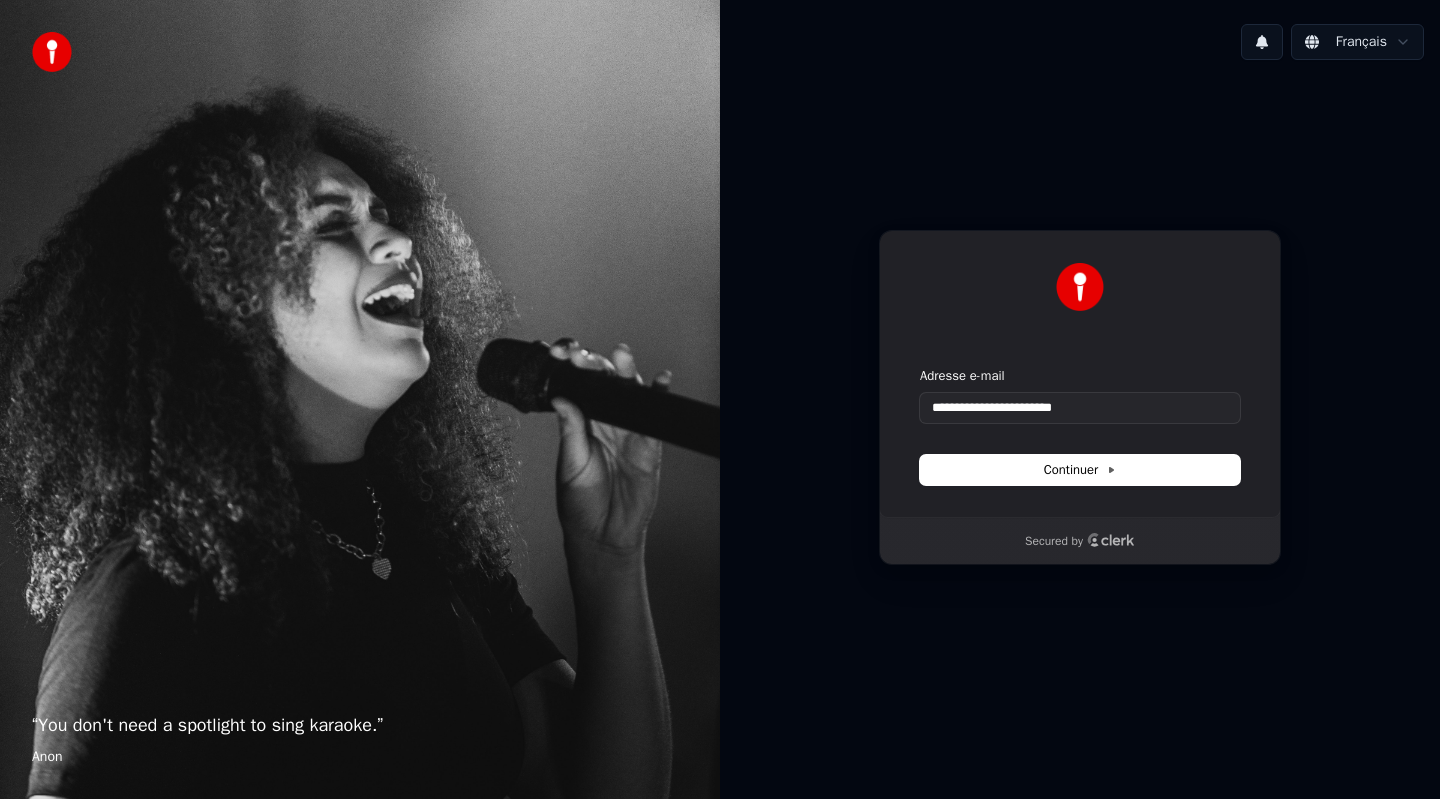 type on "**********" 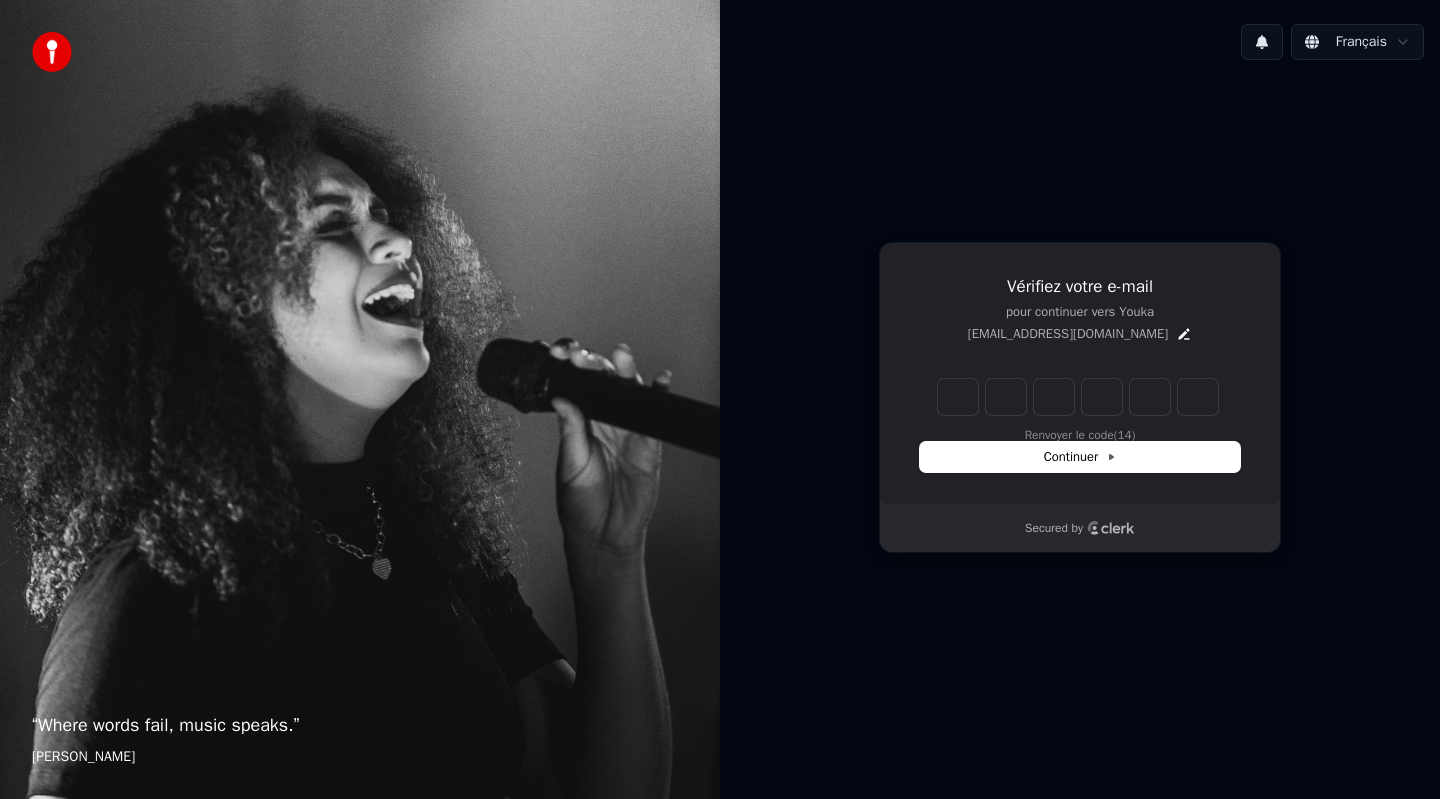 type on "*" 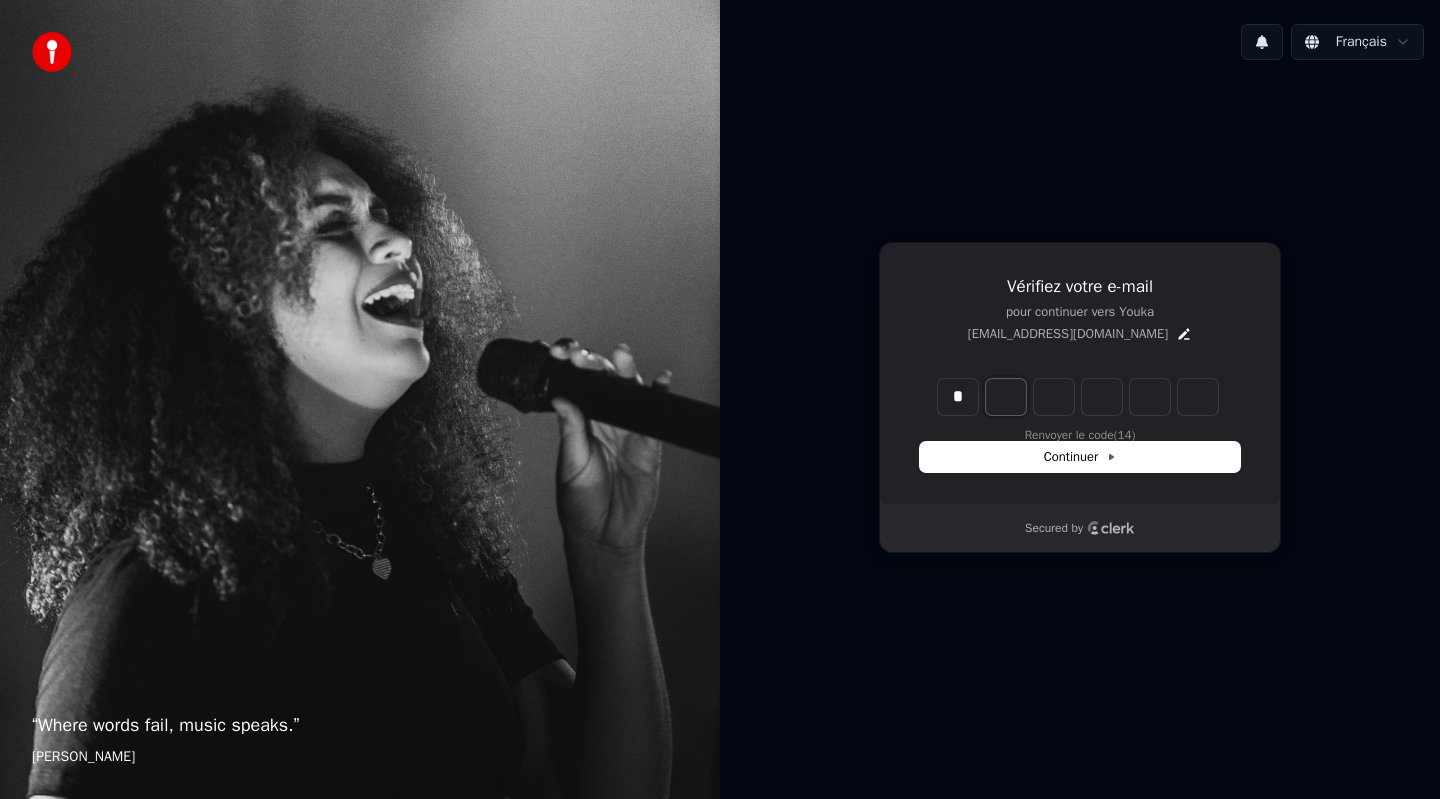 type on "*" 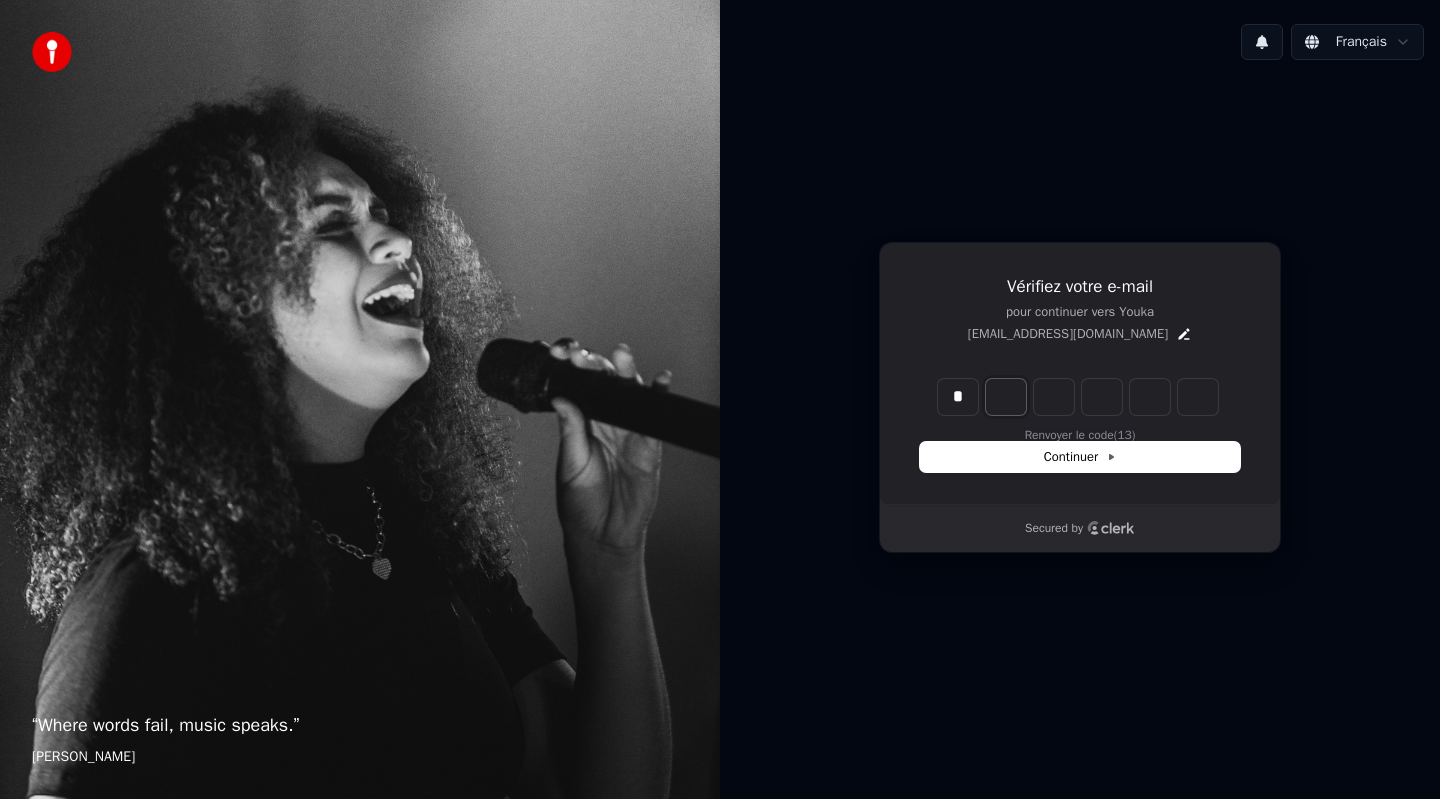 type on "*" 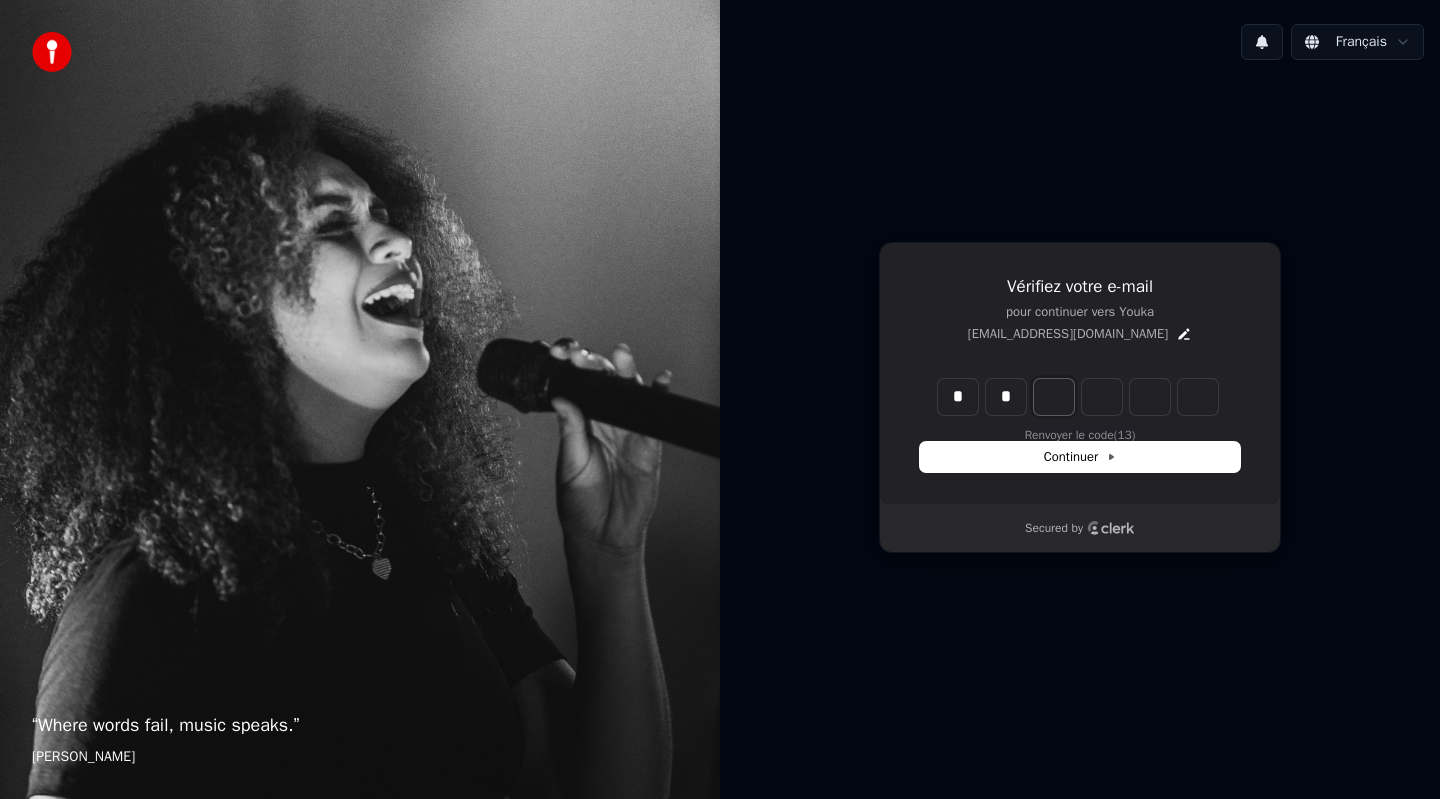 type on "**" 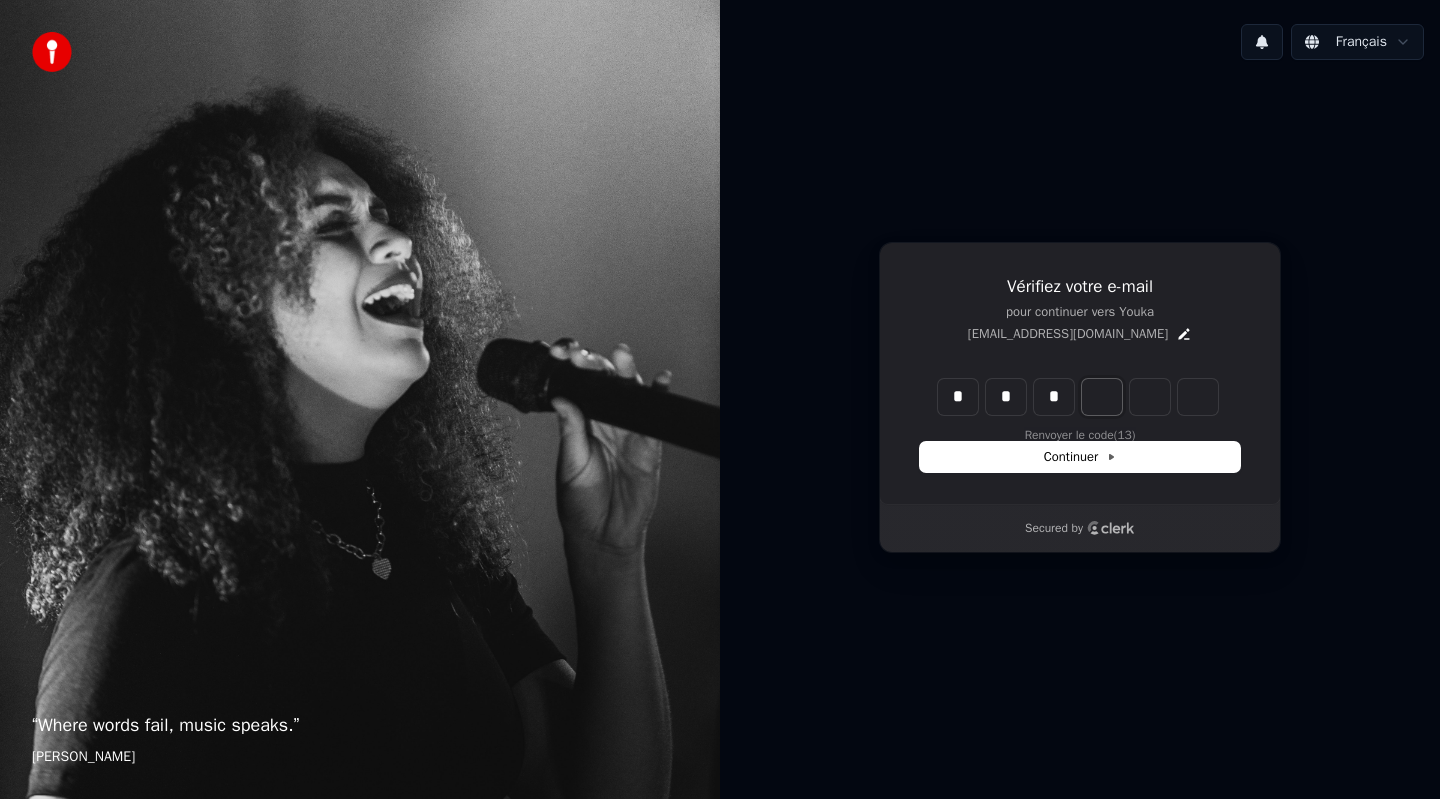 type on "***" 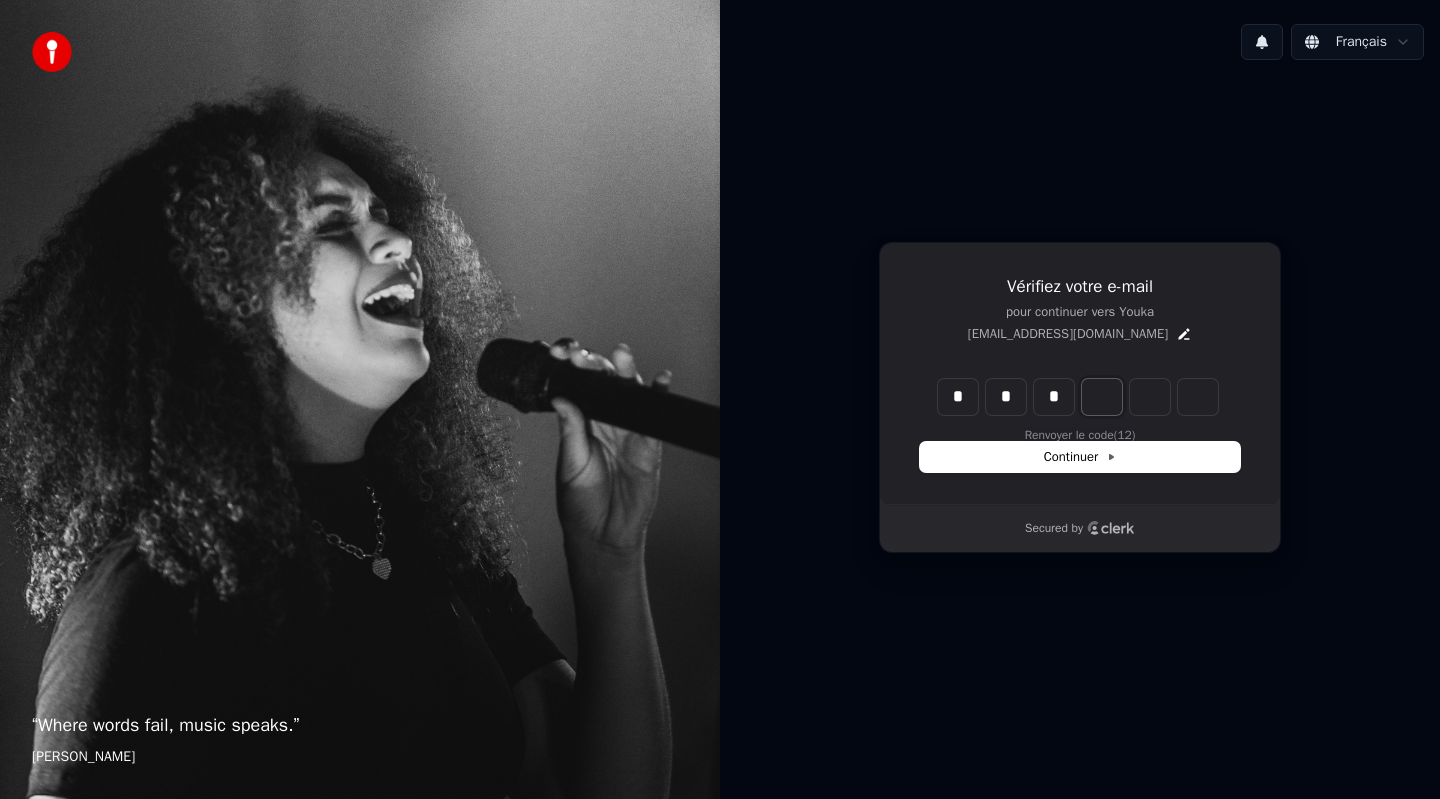 type on "*" 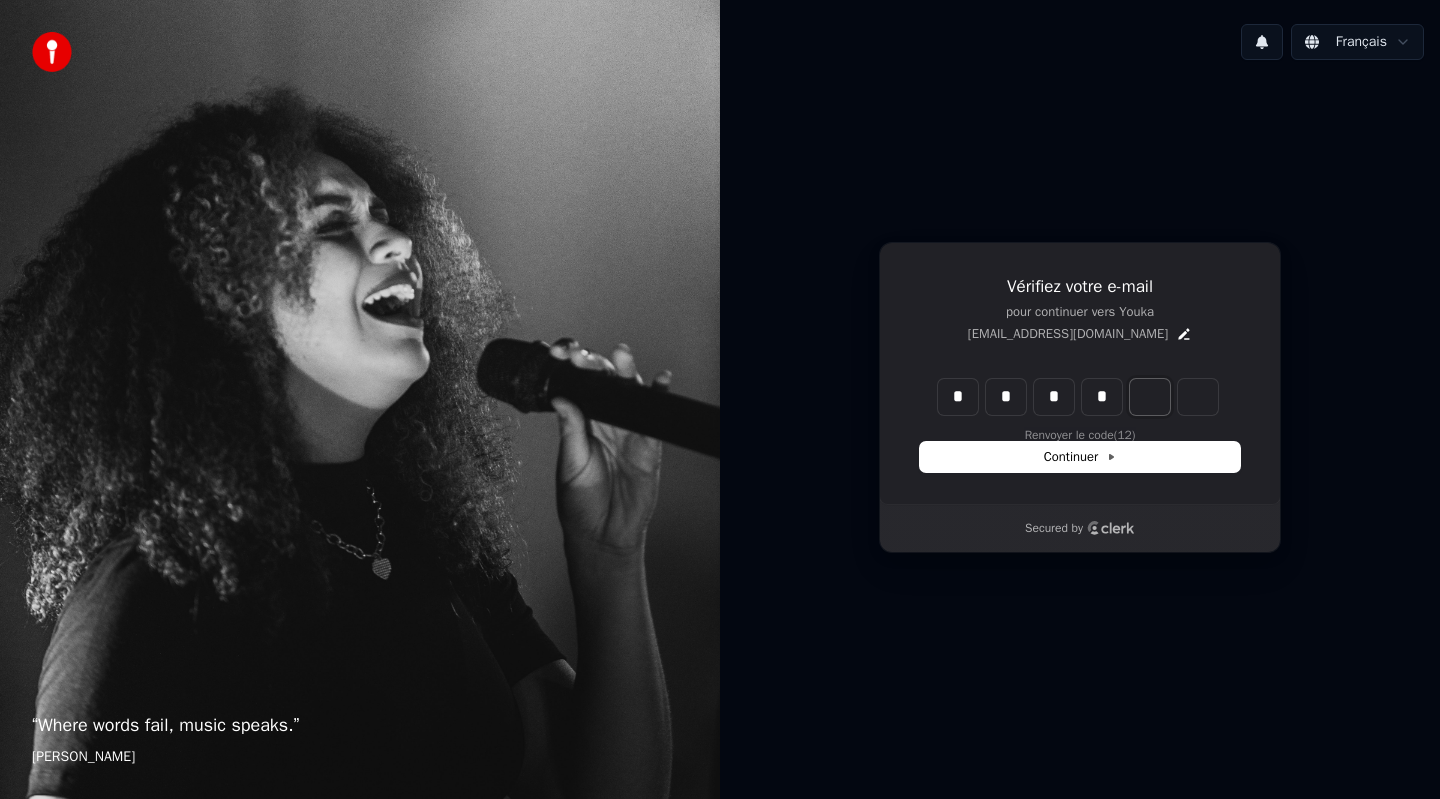 type on "****" 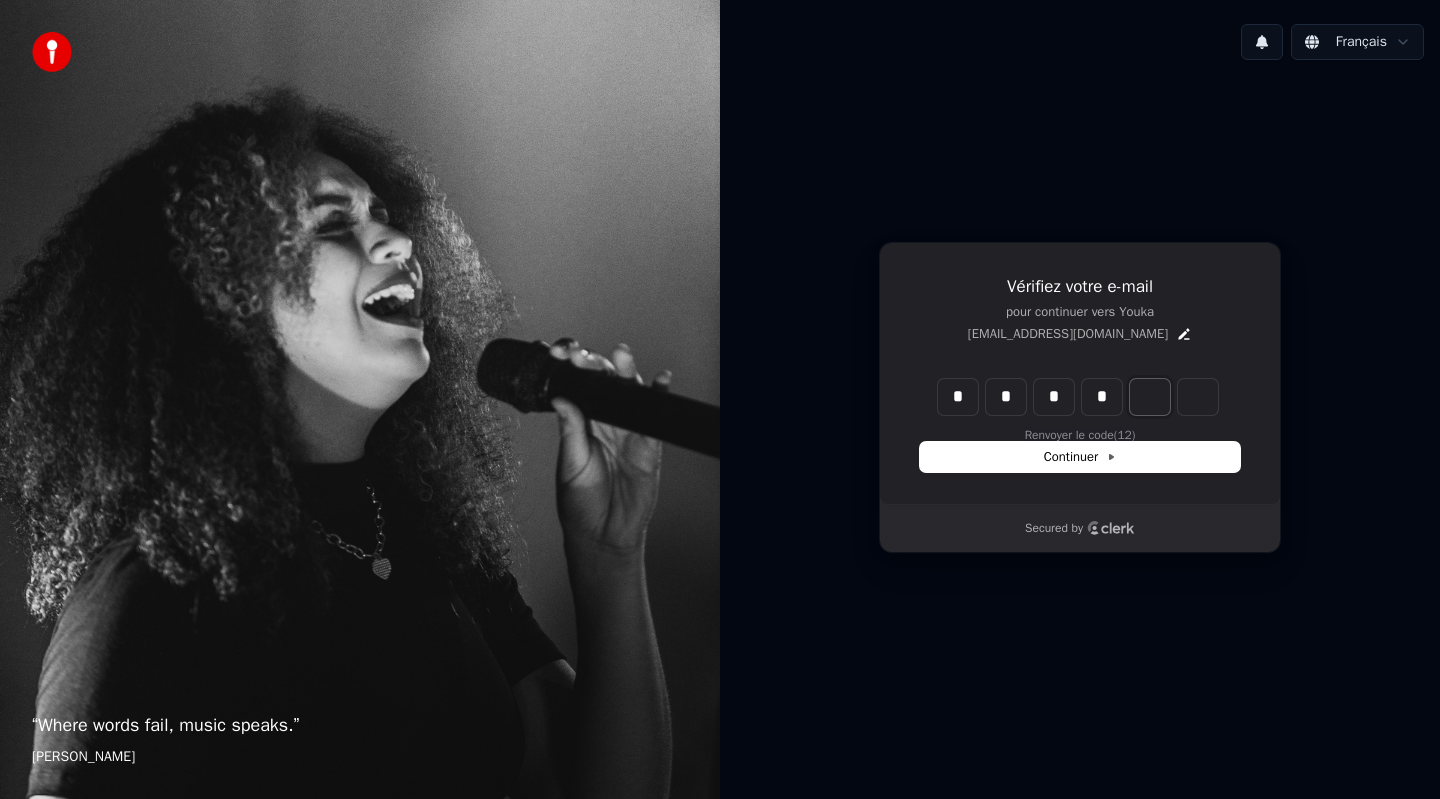 type on "*" 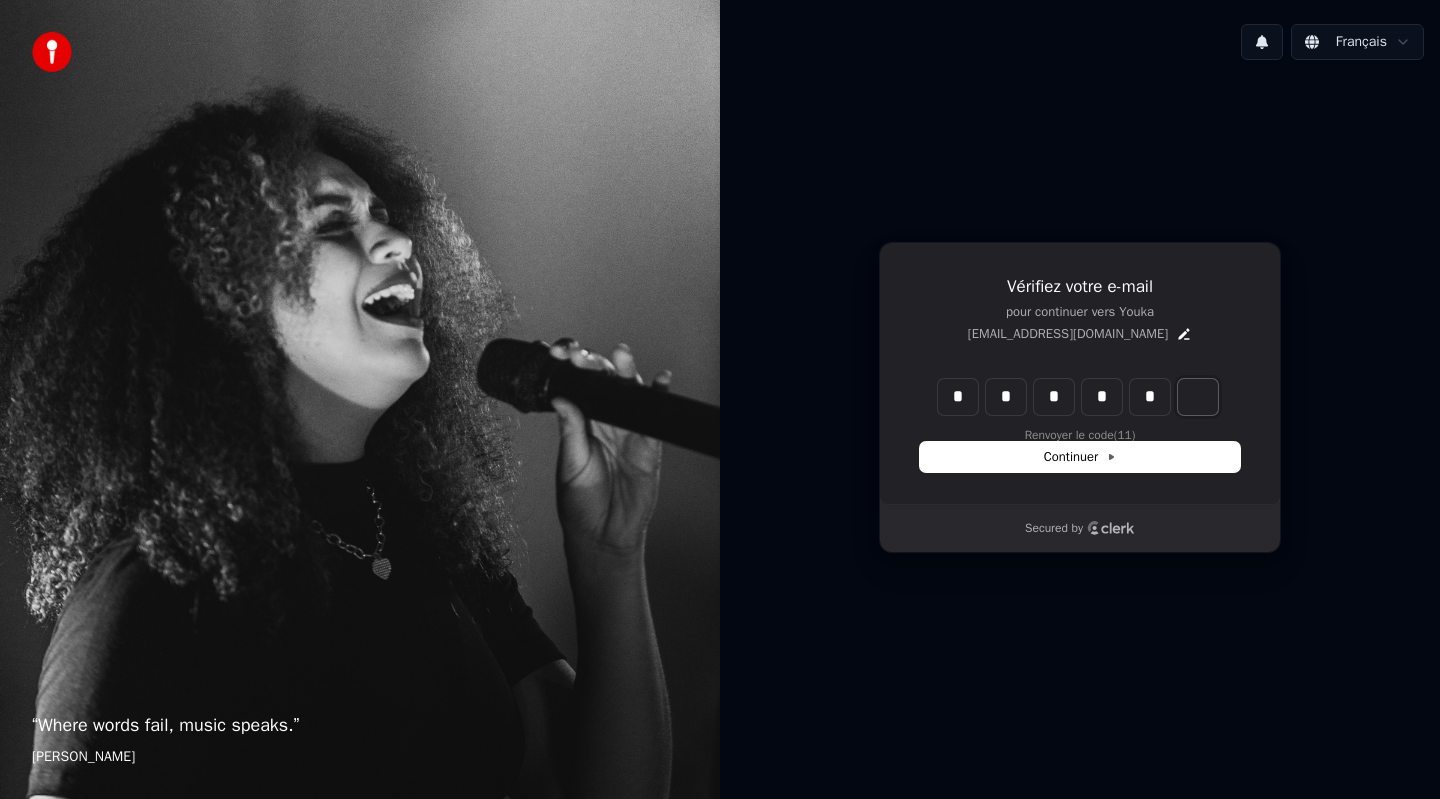 type on "******" 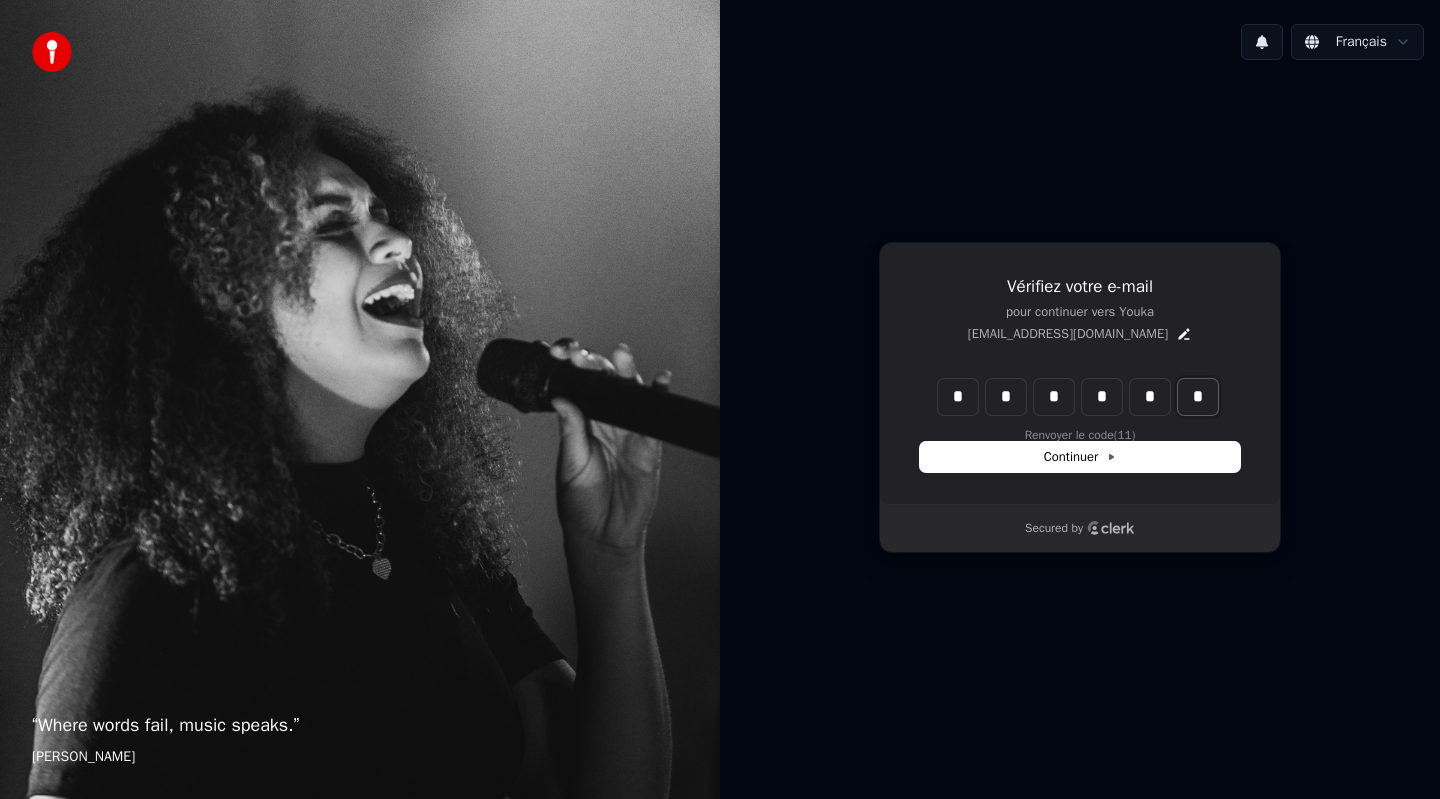 type on "*" 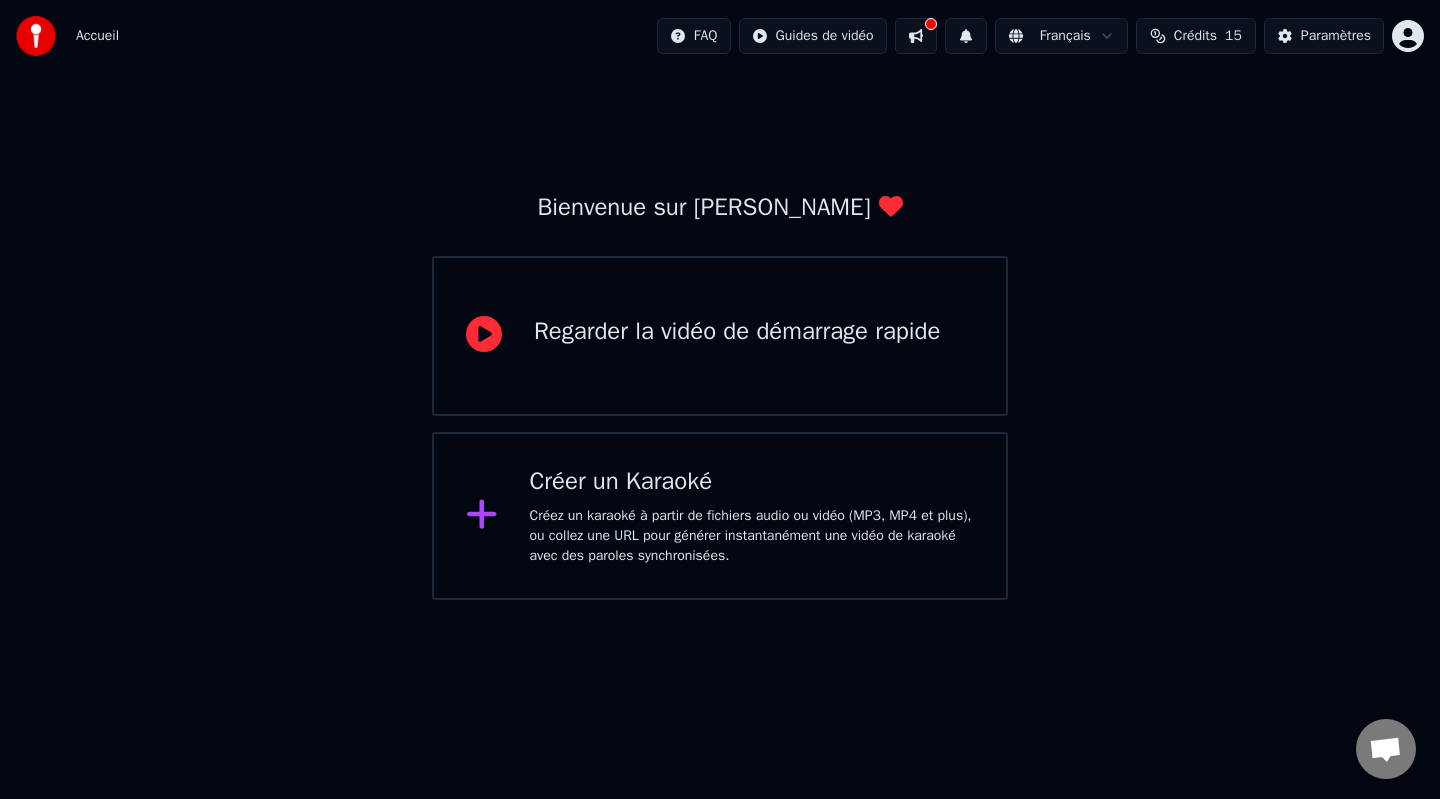 click on "Regarder la vidéo de démarrage rapide" at bounding box center [737, 332] 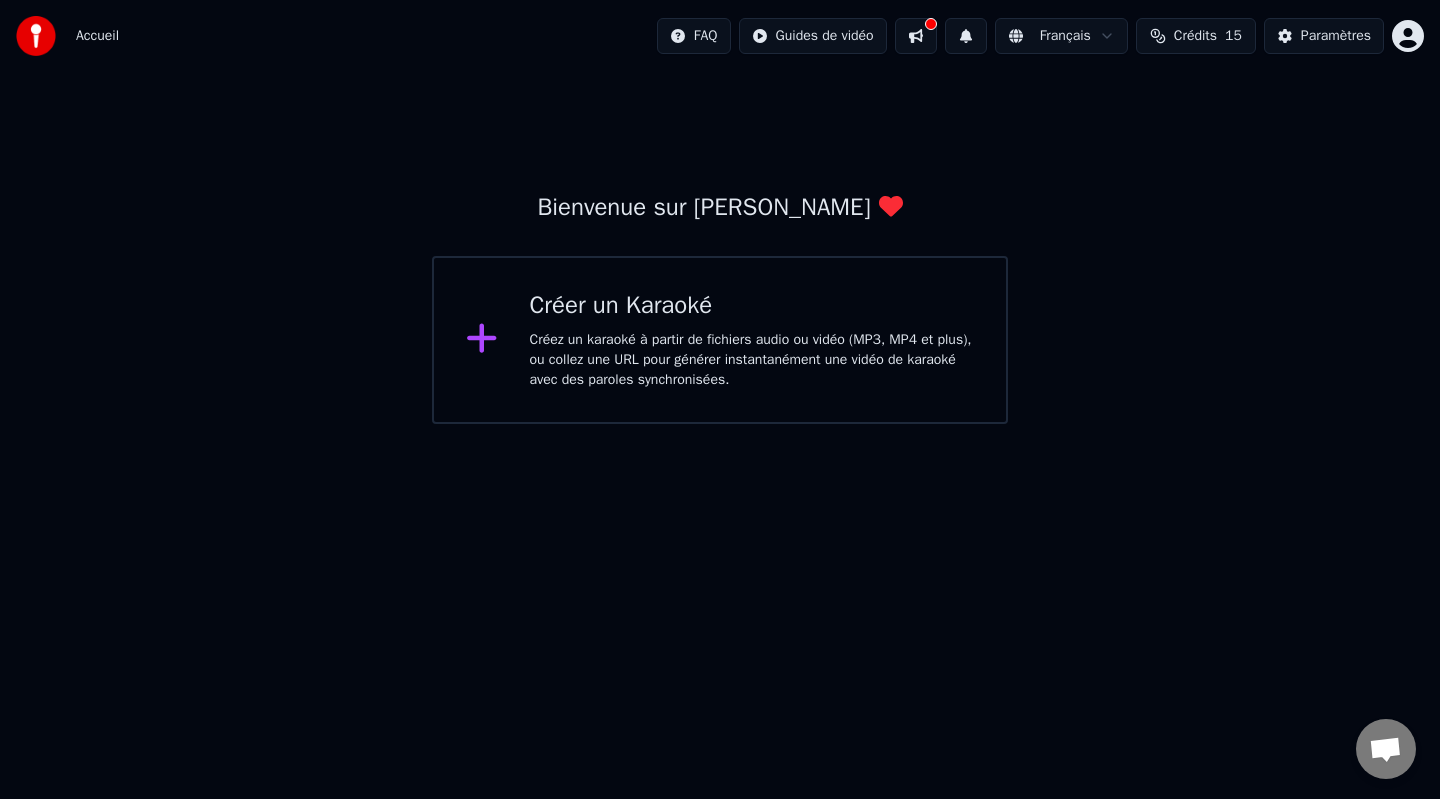 click 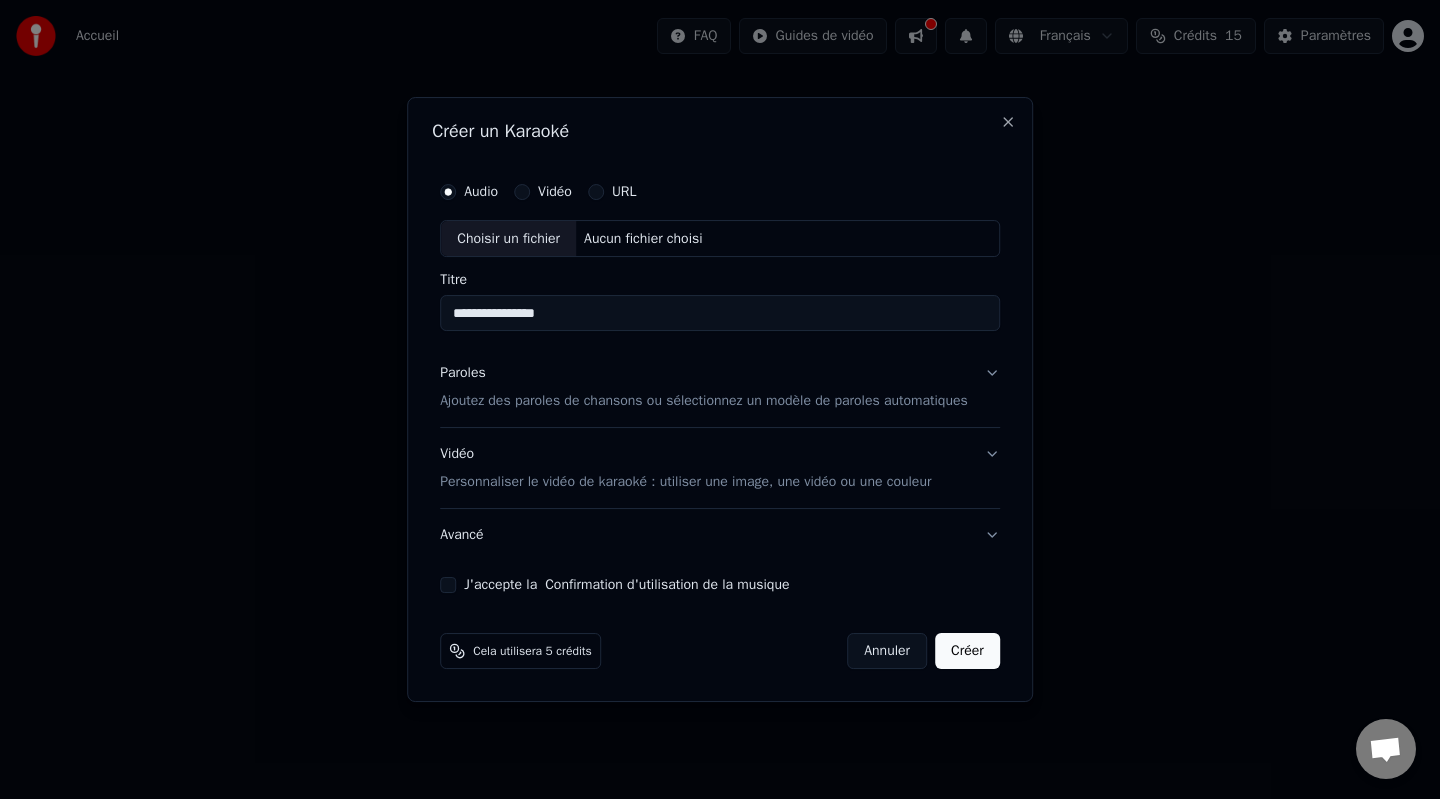 type on "**********" 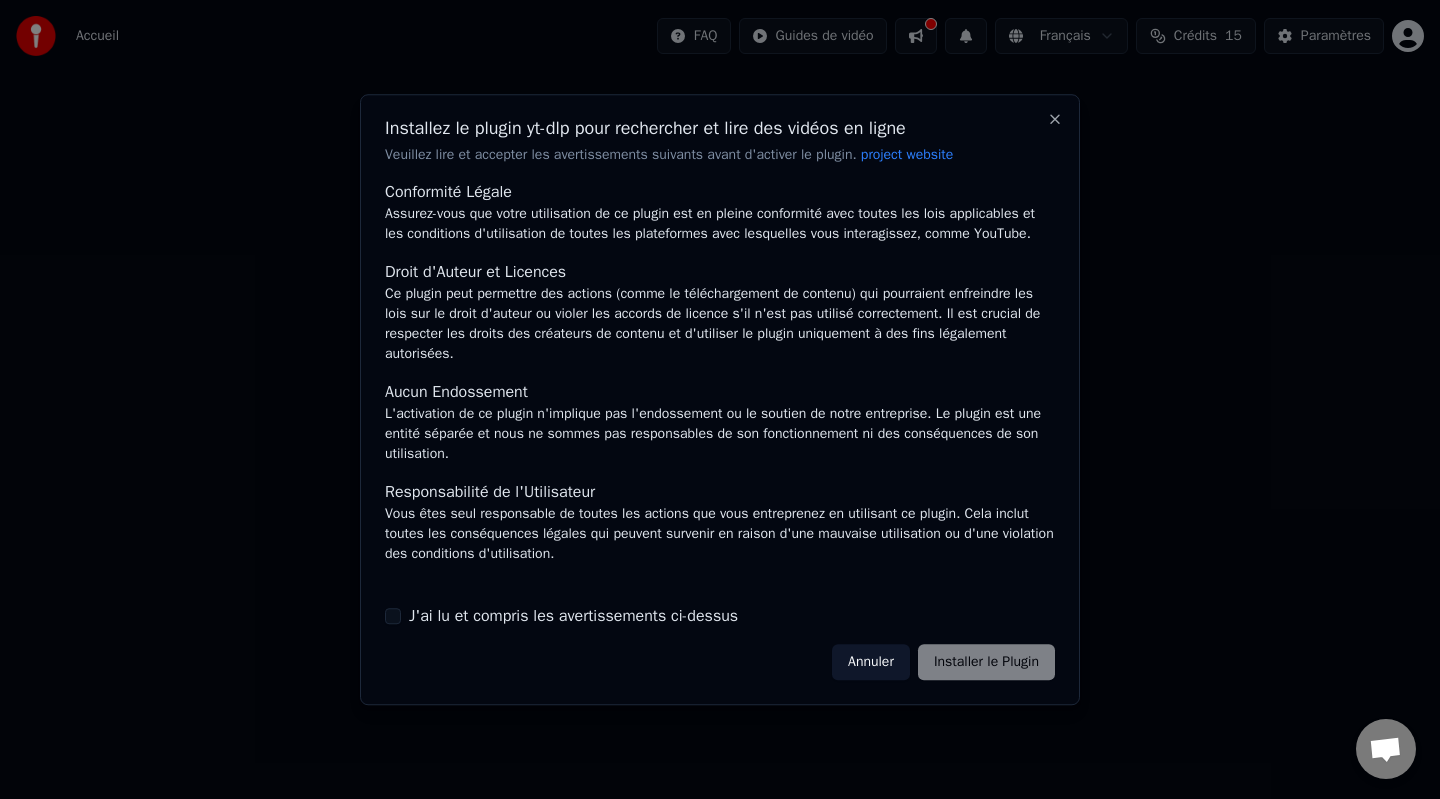 click on "Annuler Installer le Plugin" at bounding box center (943, 662) 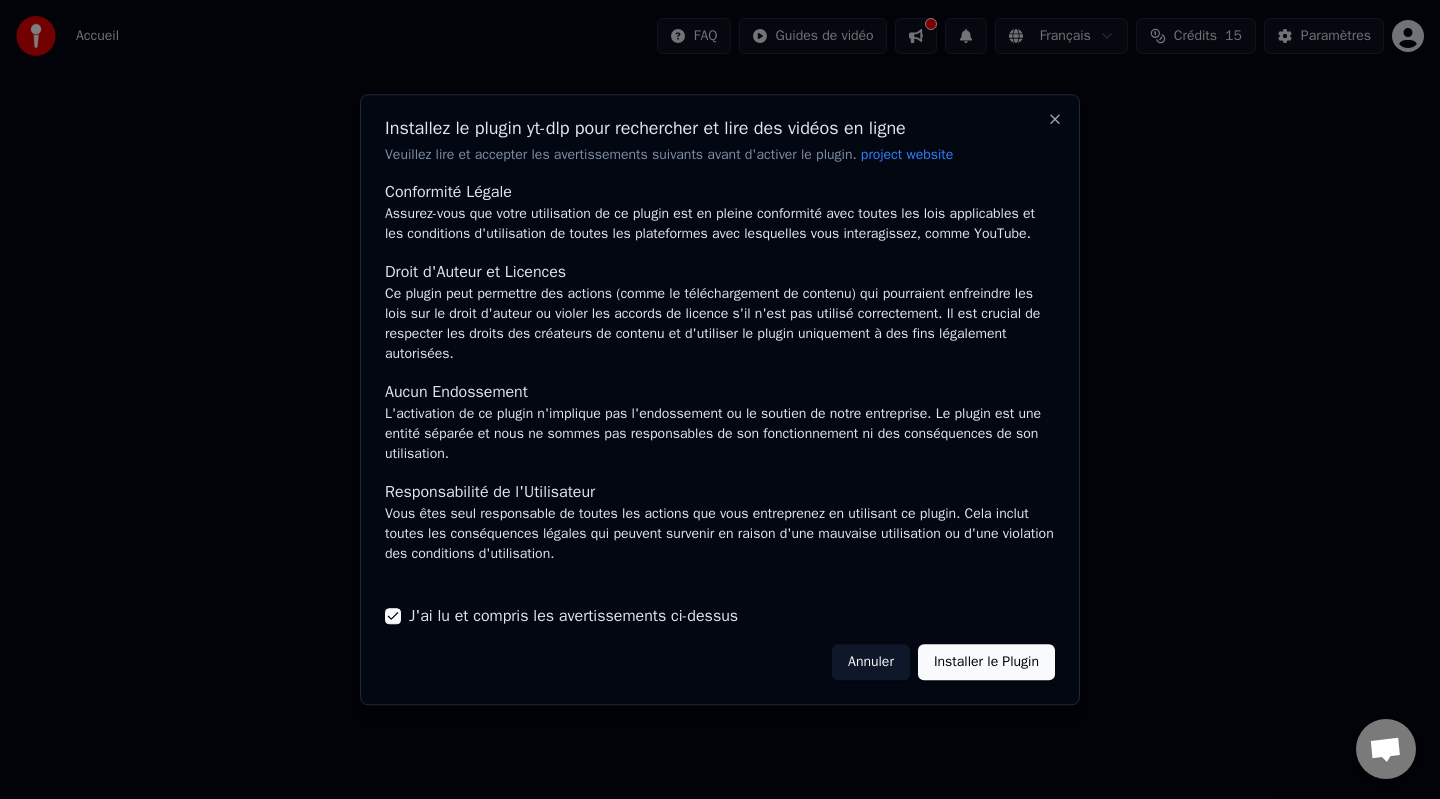 click on "Installer le Plugin" at bounding box center (986, 662) 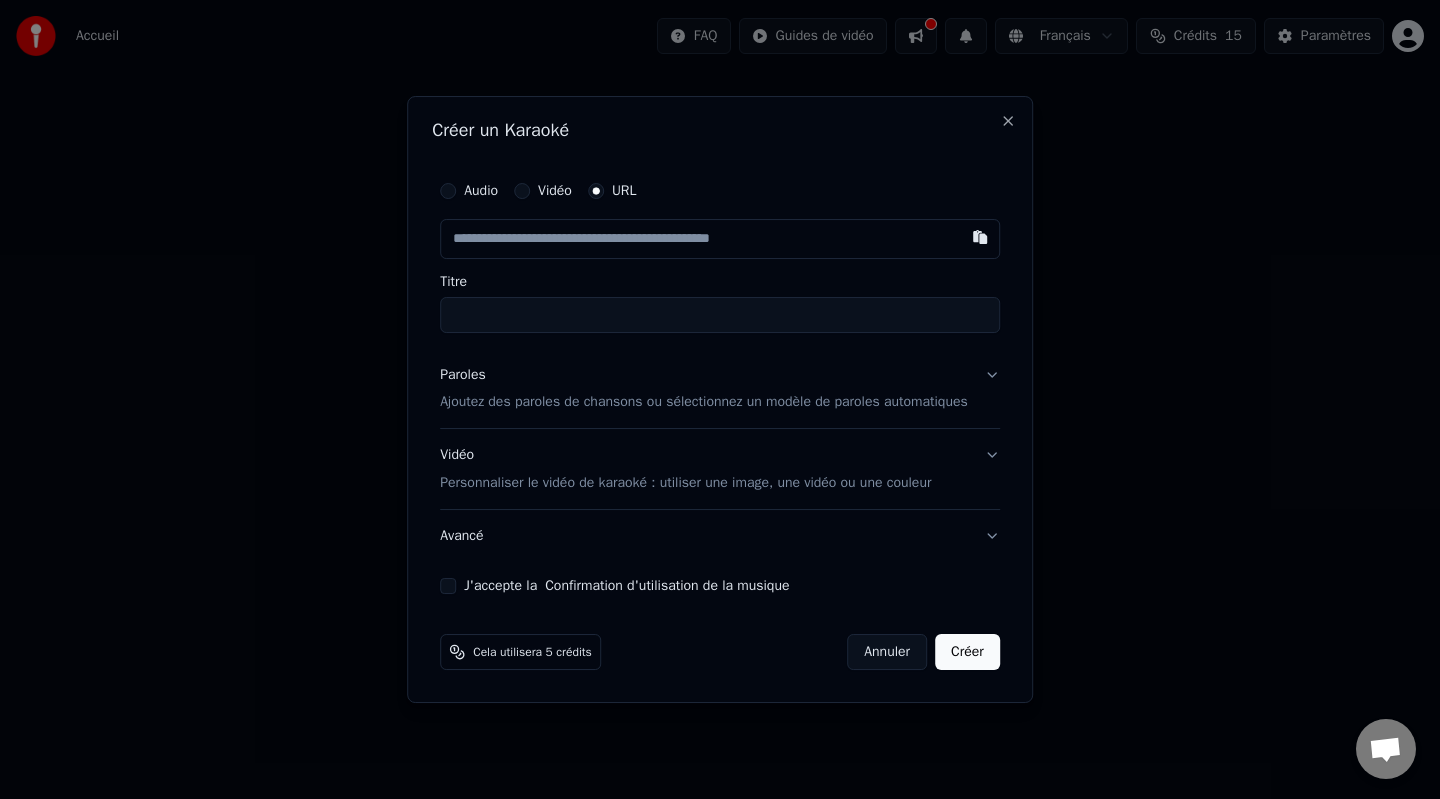 click on "Titre" at bounding box center (720, 315) 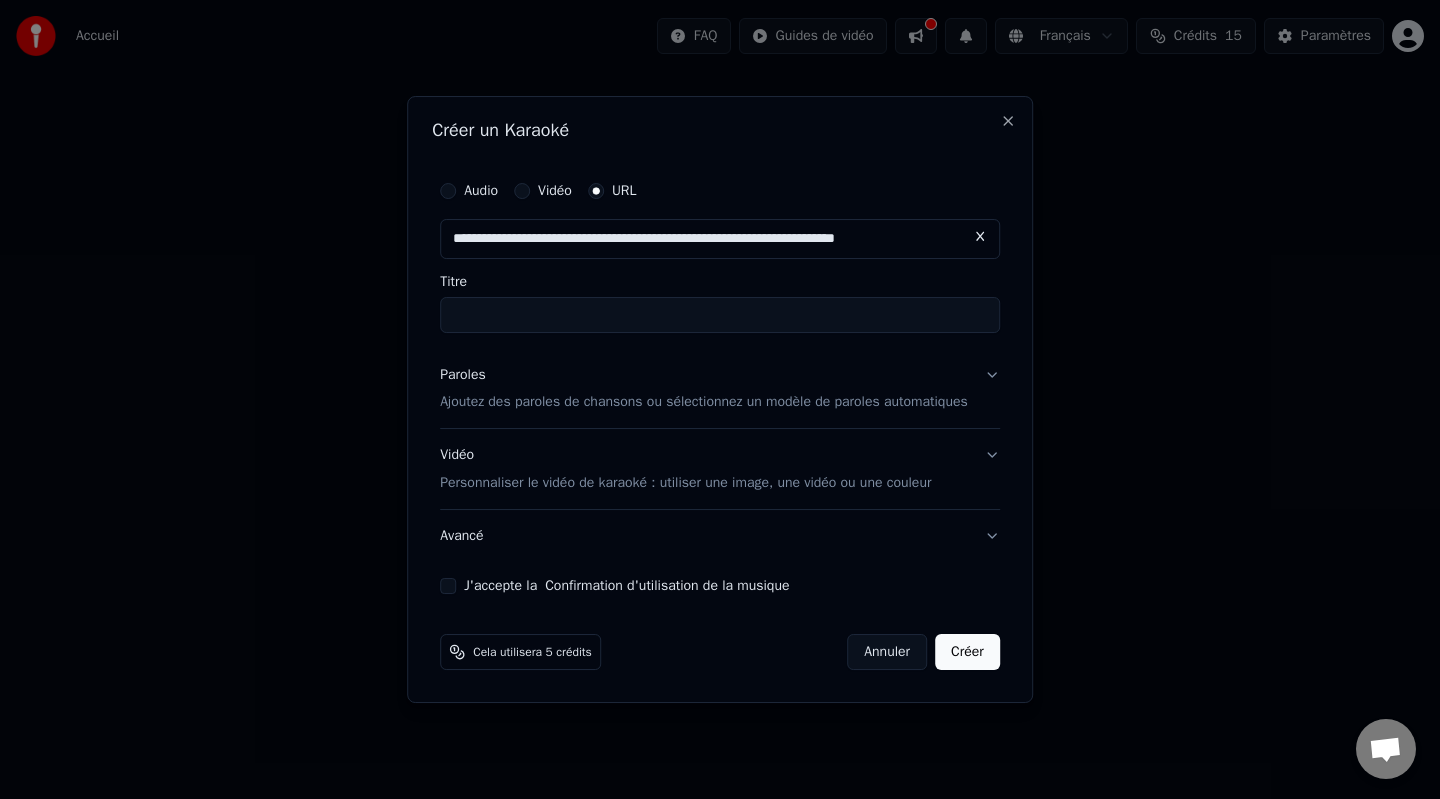 scroll, scrollTop: 0, scrollLeft: 7, axis: horizontal 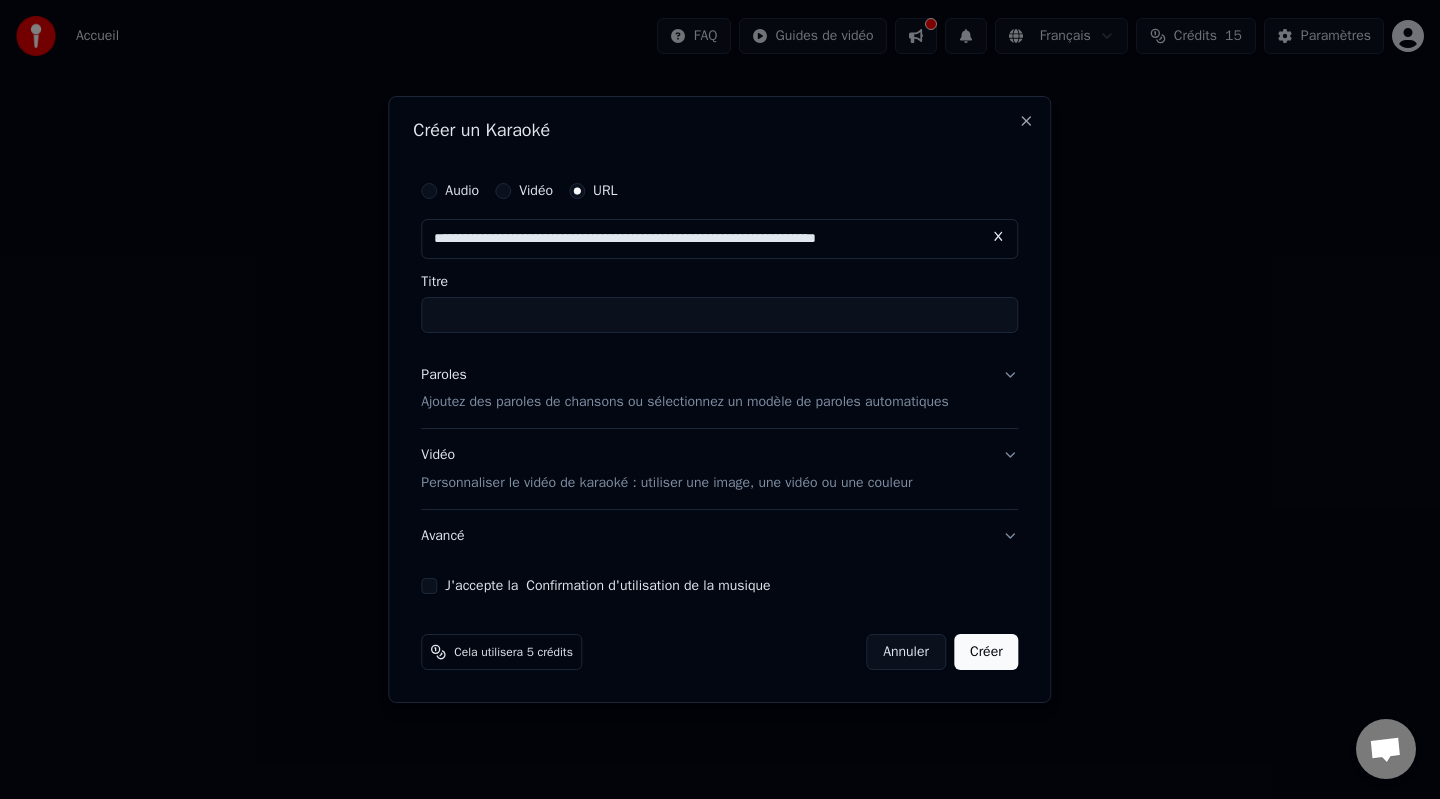 type on "**********" 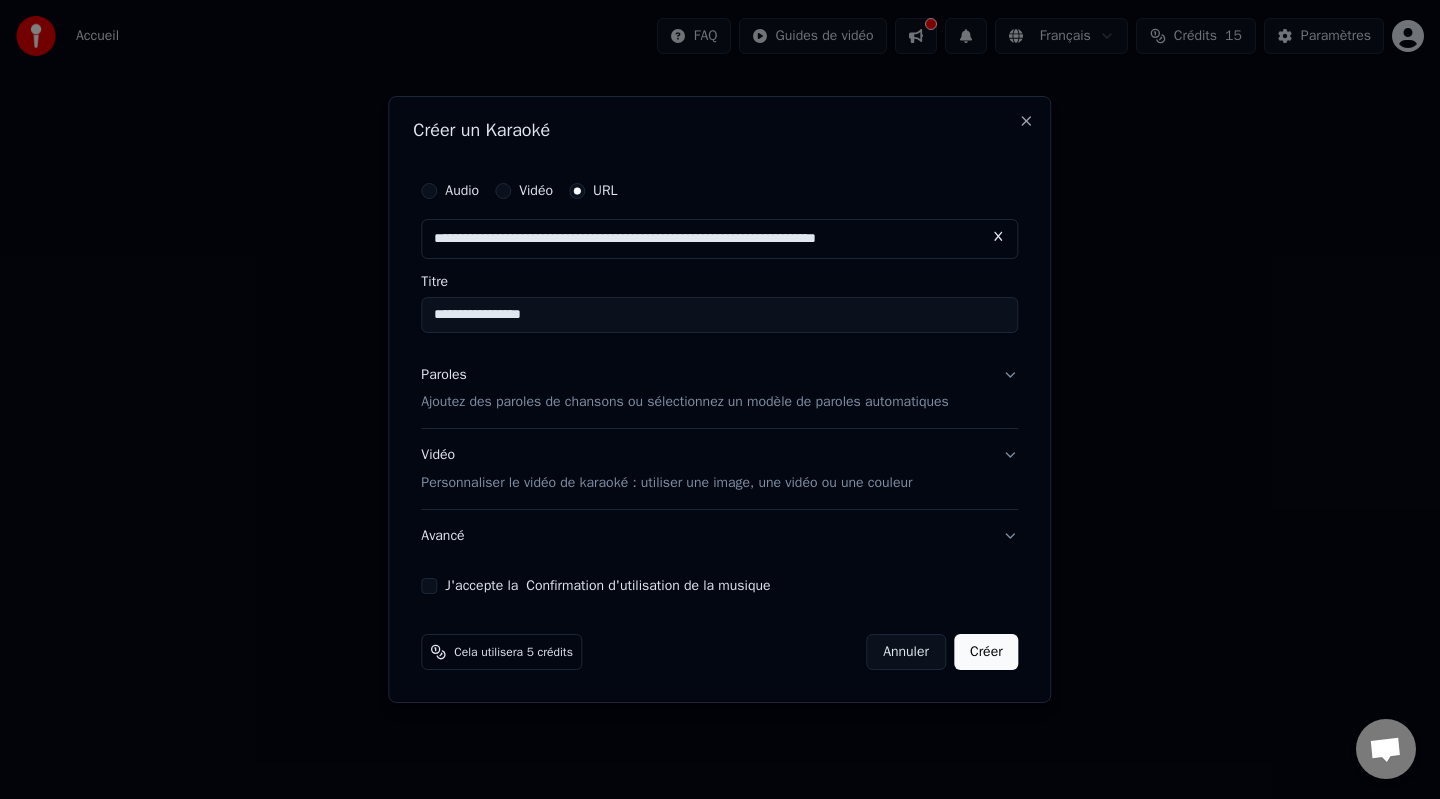 click on "**********" at bounding box center [719, 315] 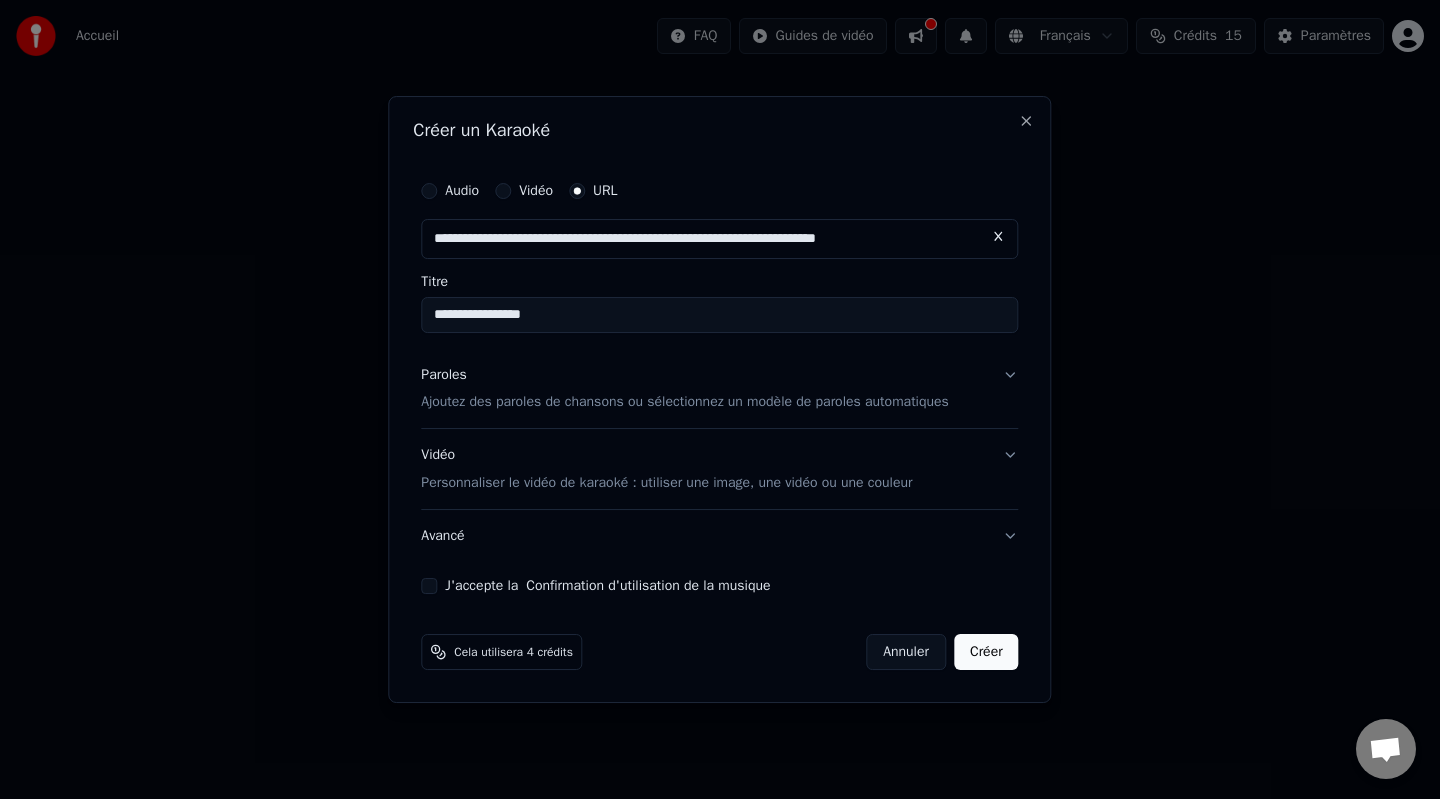 click on "Paroles Ajoutez des paroles de chansons ou sélectionnez un modèle de paroles automatiques" at bounding box center [719, 389] 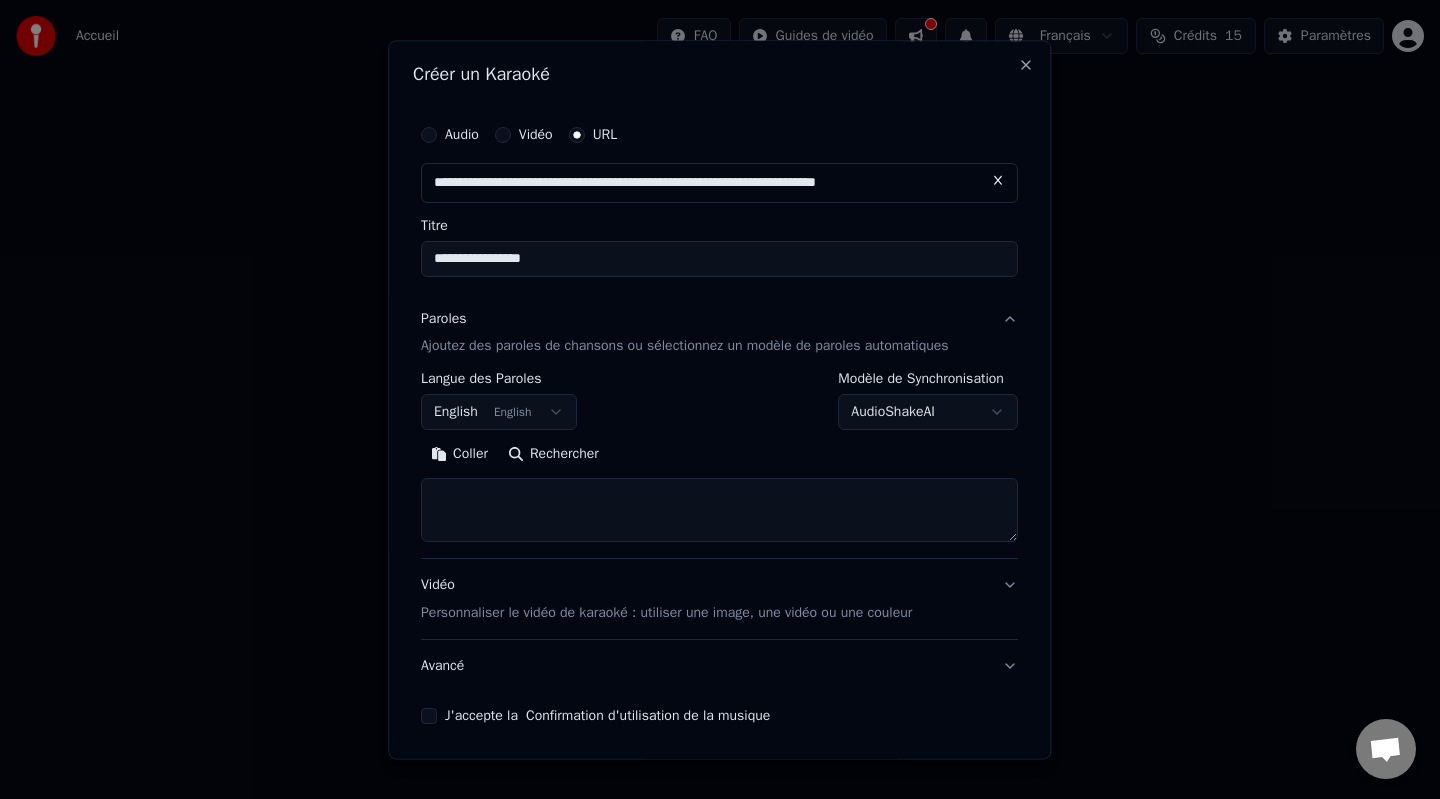 click on "English English" at bounding box center (499, 413) 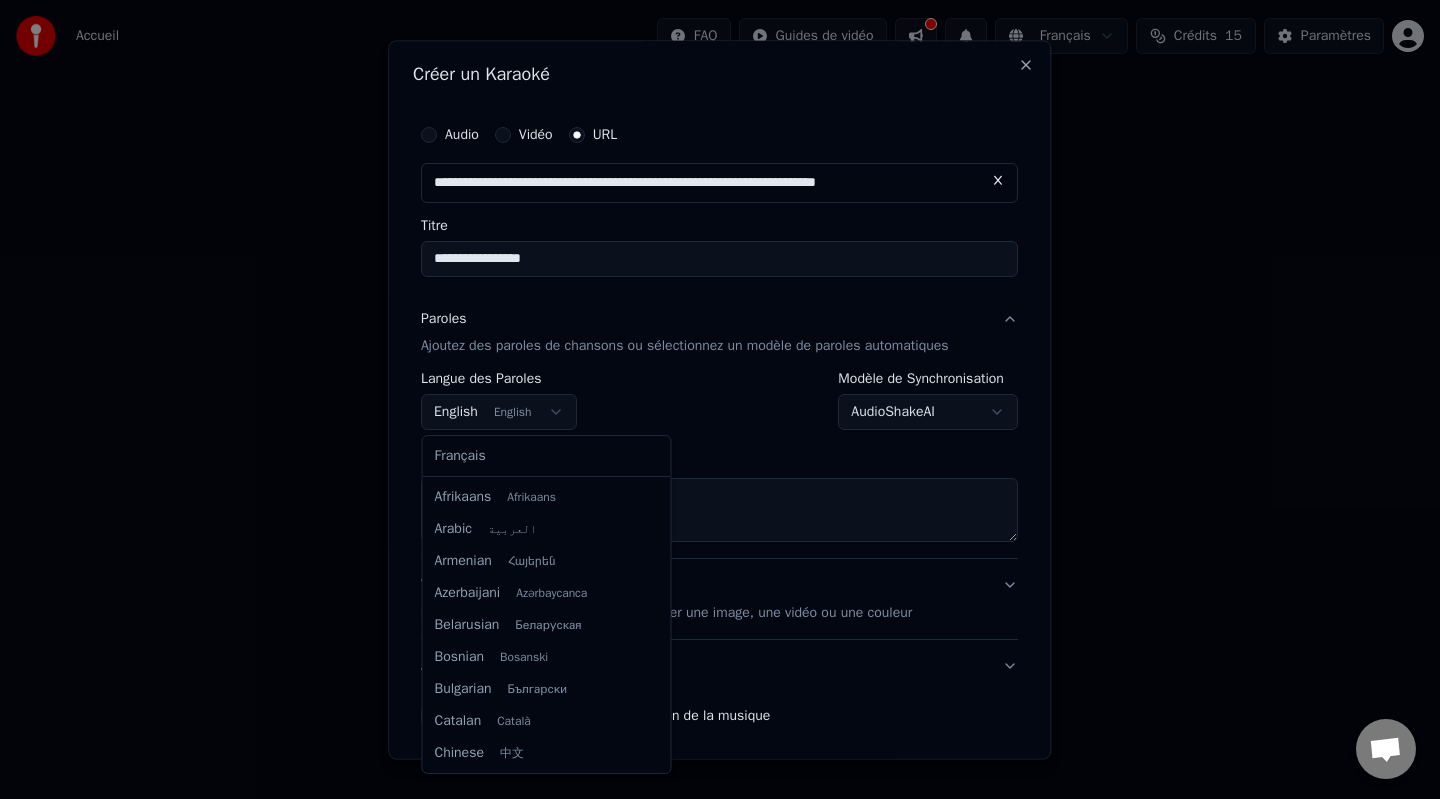 scroll, scrollTop: 160, scrollLeft: 0, axis: vertical 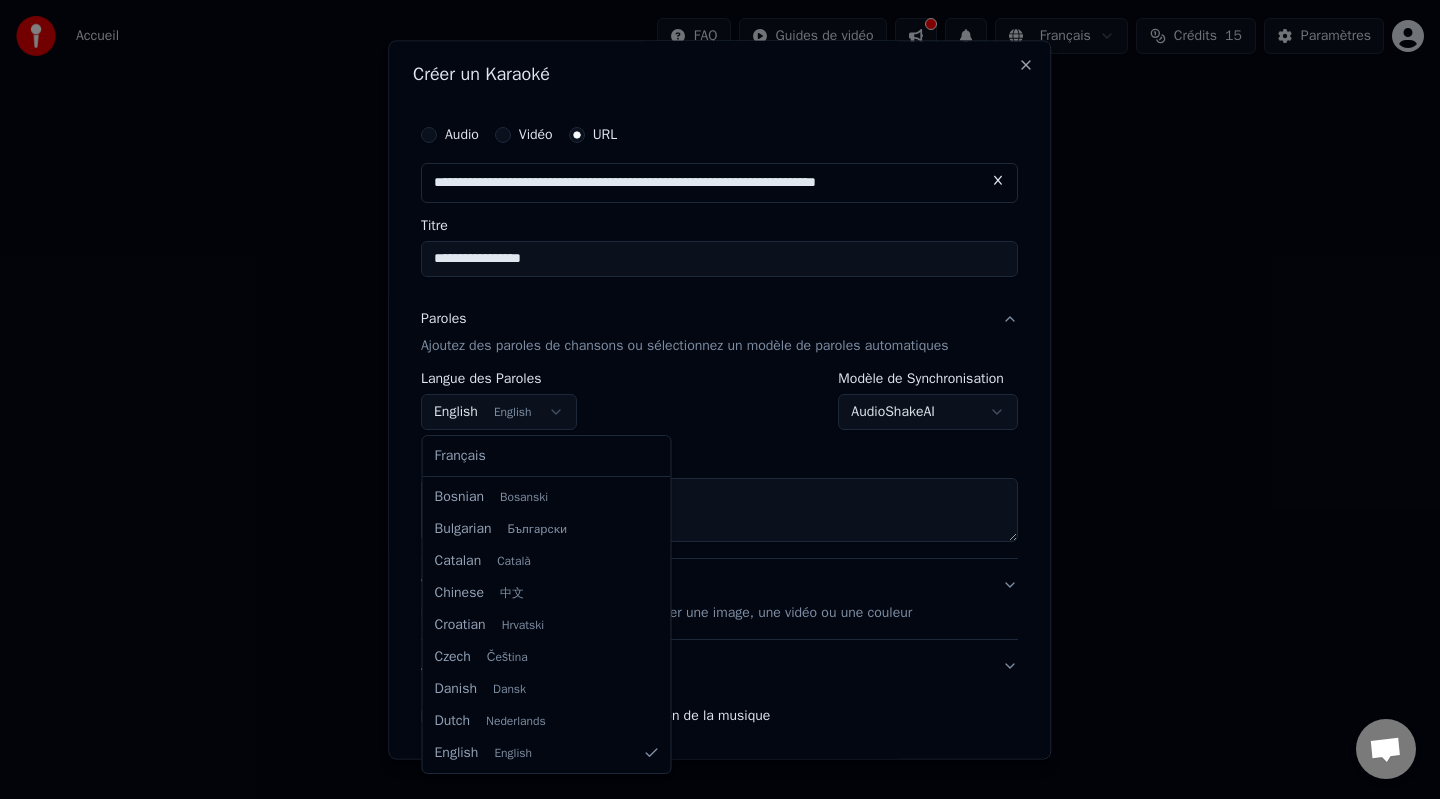 select on "**" 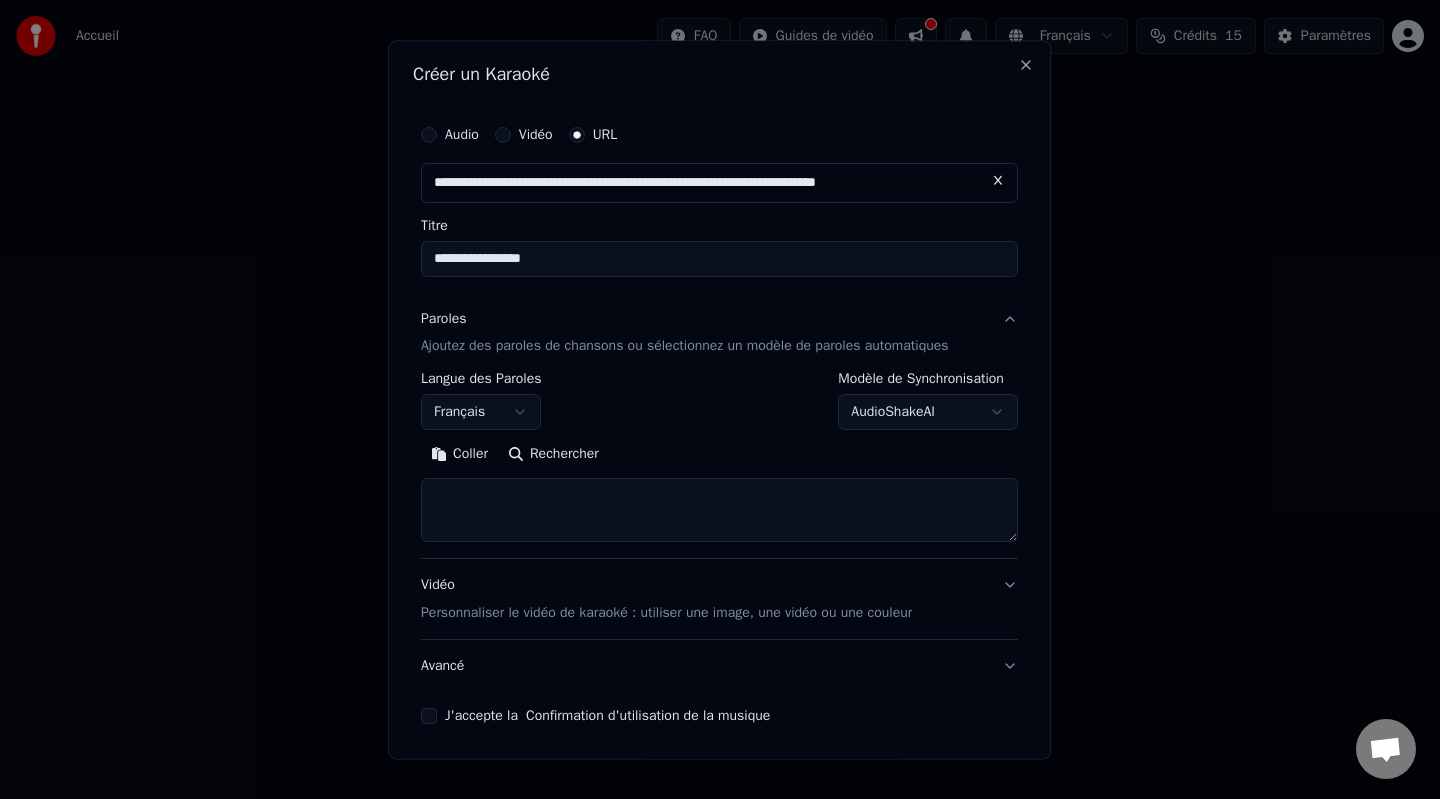 click on "**********" at bounding box center (720, 212) 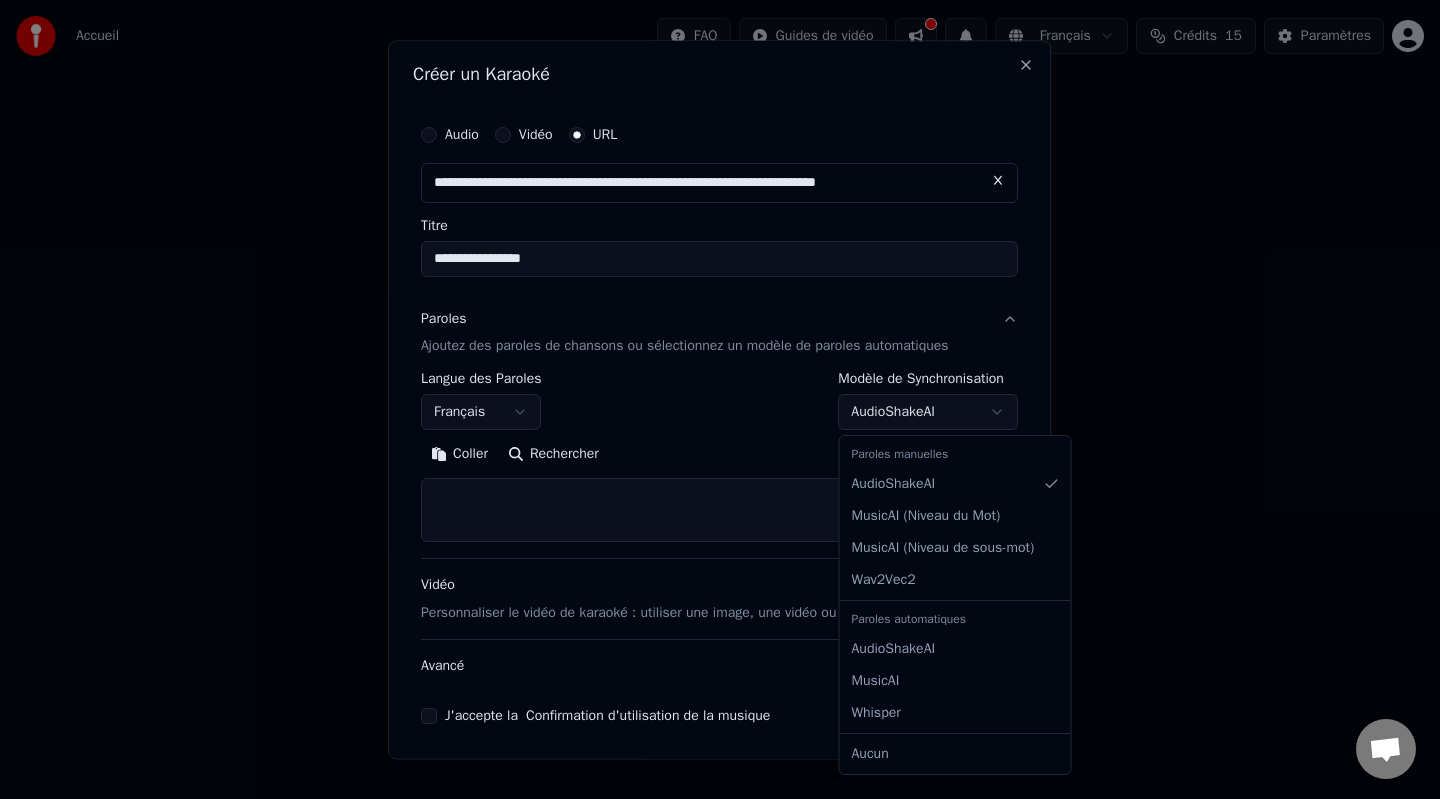 select on "**********" 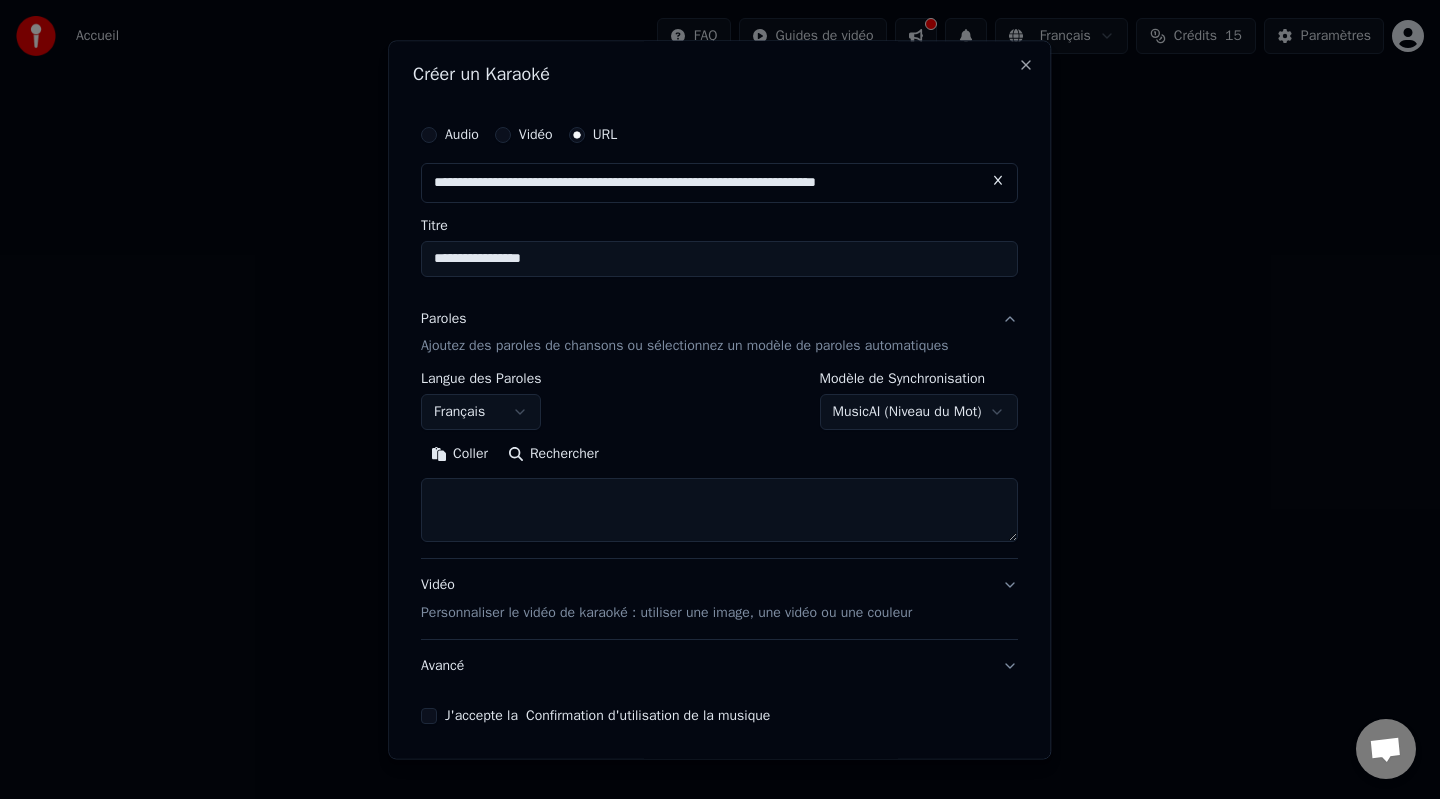 click on "J'accepte la   Confirmation d'utilisation de la musique" at bounding box center [429, 717] 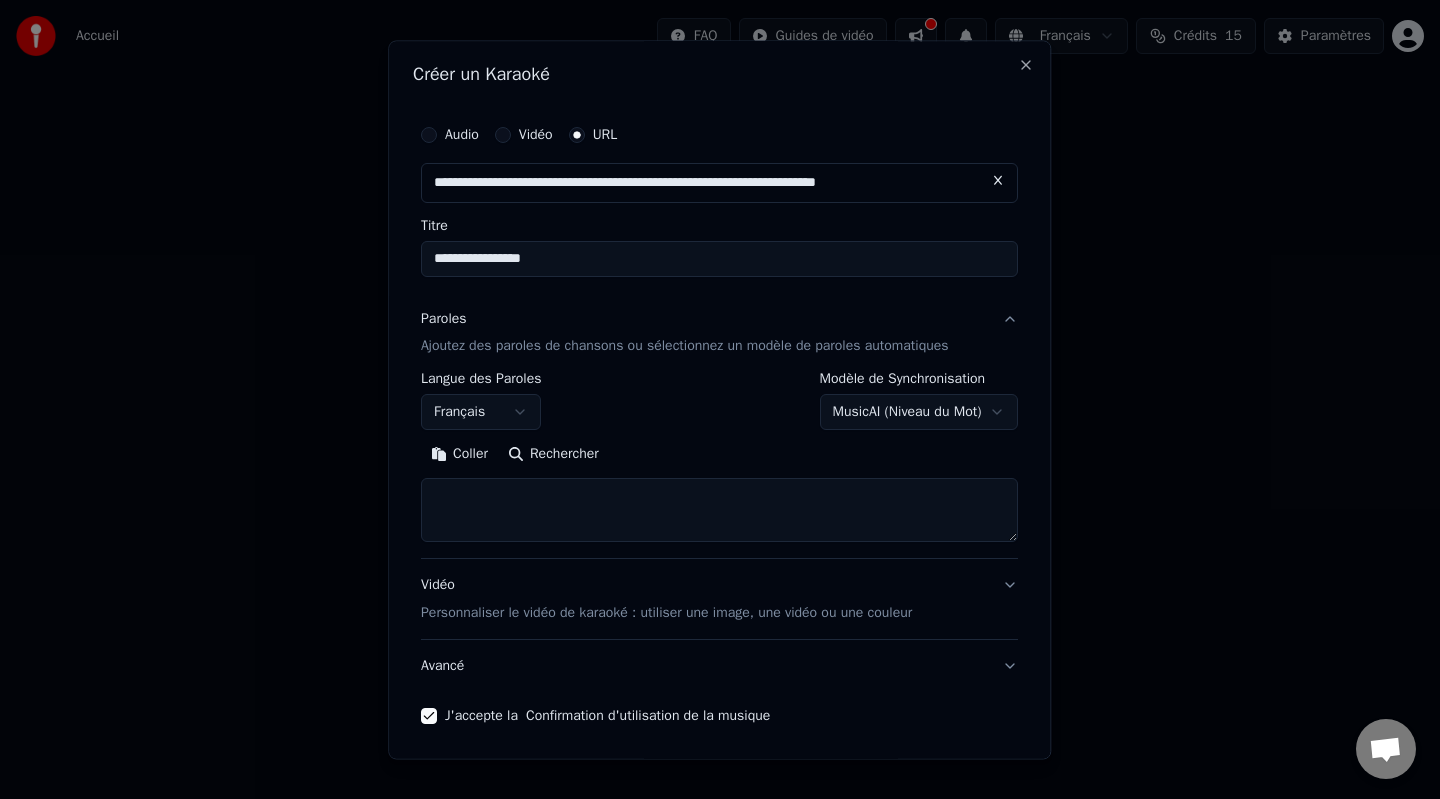 click on "Personnaliser le vidéo de karaoké : utiliser une image, une vidéo ou une couleur" at bounding box center (666, 614) 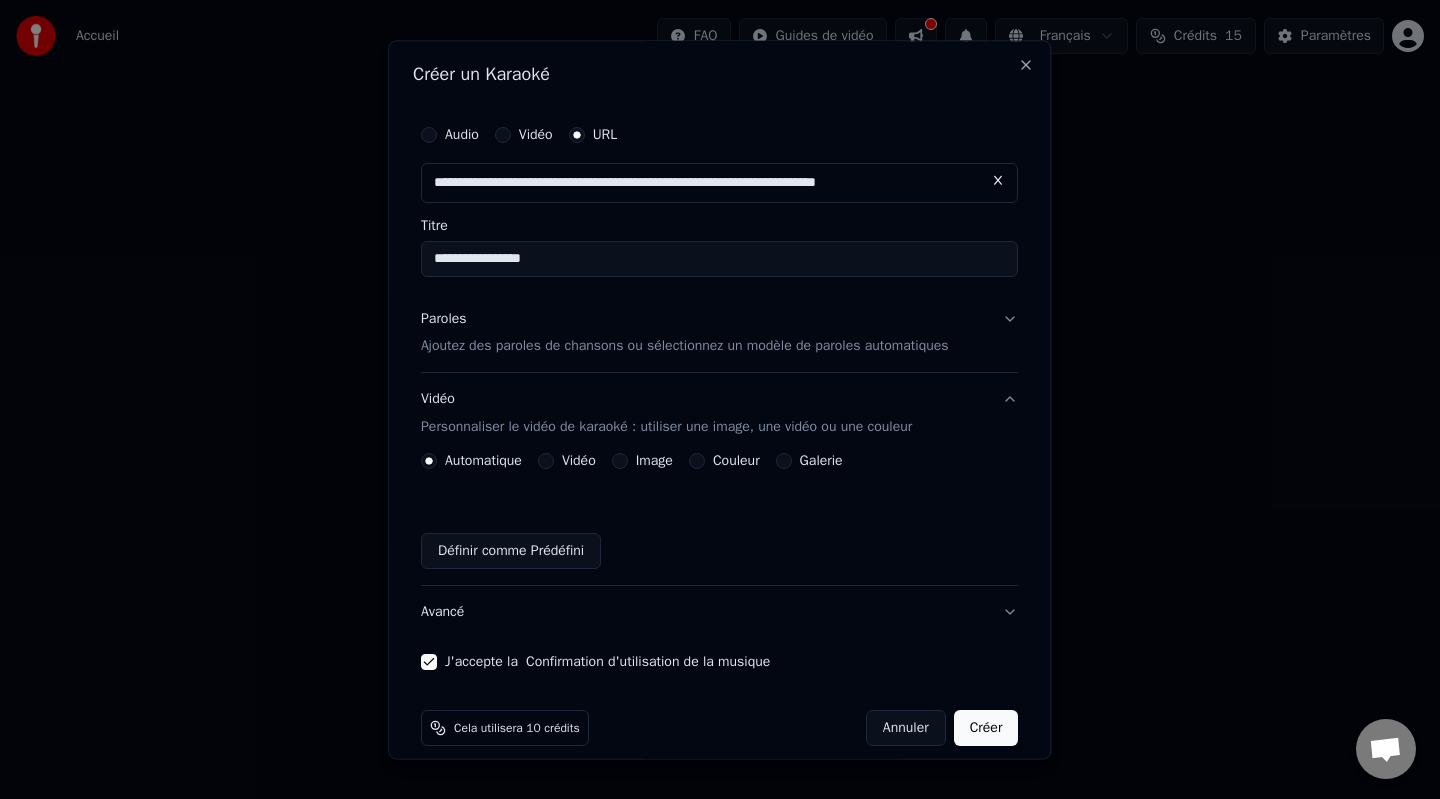 click on "Ajoutez des paroles de chansons ou sélectionnez un modèle de paroles automatiques" at bounding box center (685, 347) 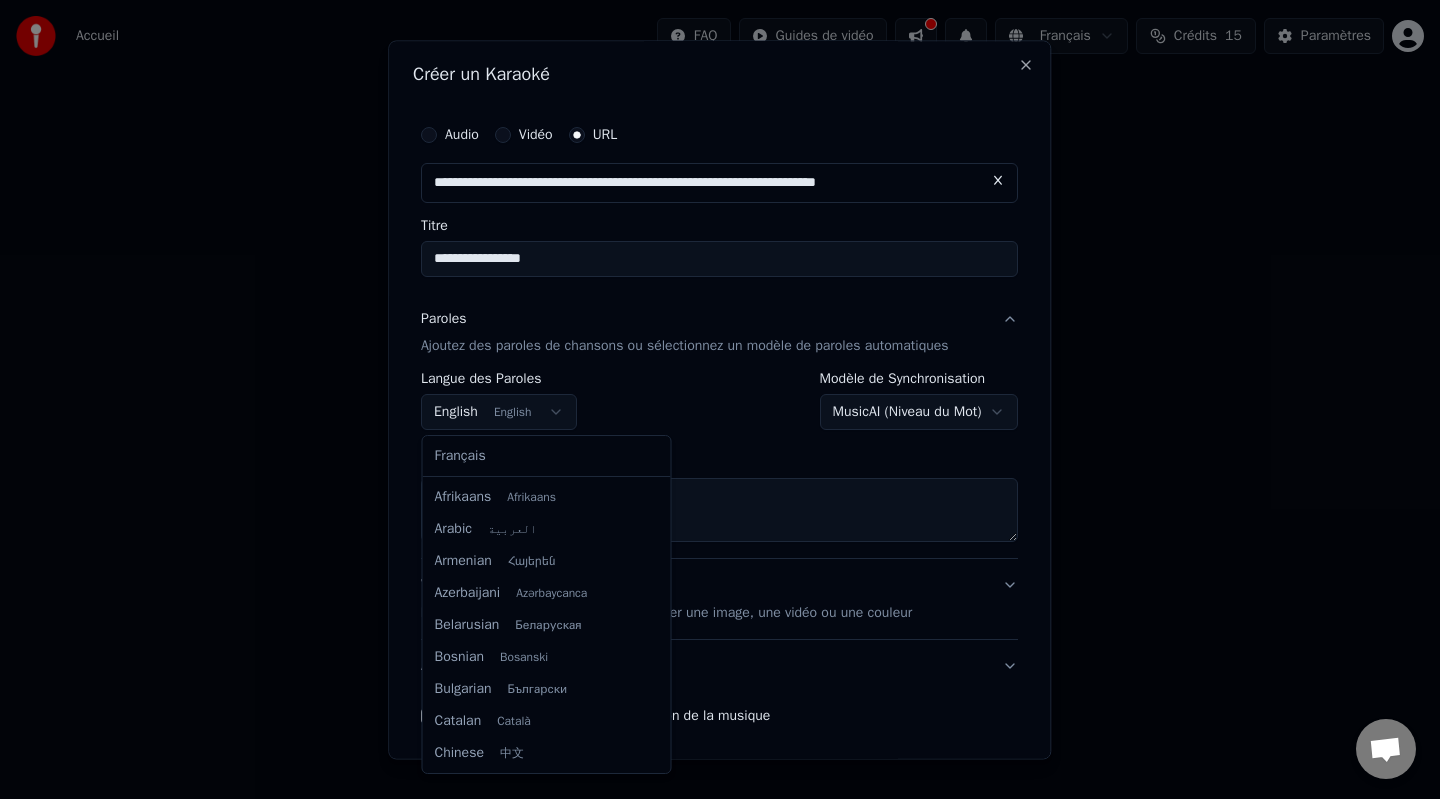 click on "**********" at bounding box center [720, 212] 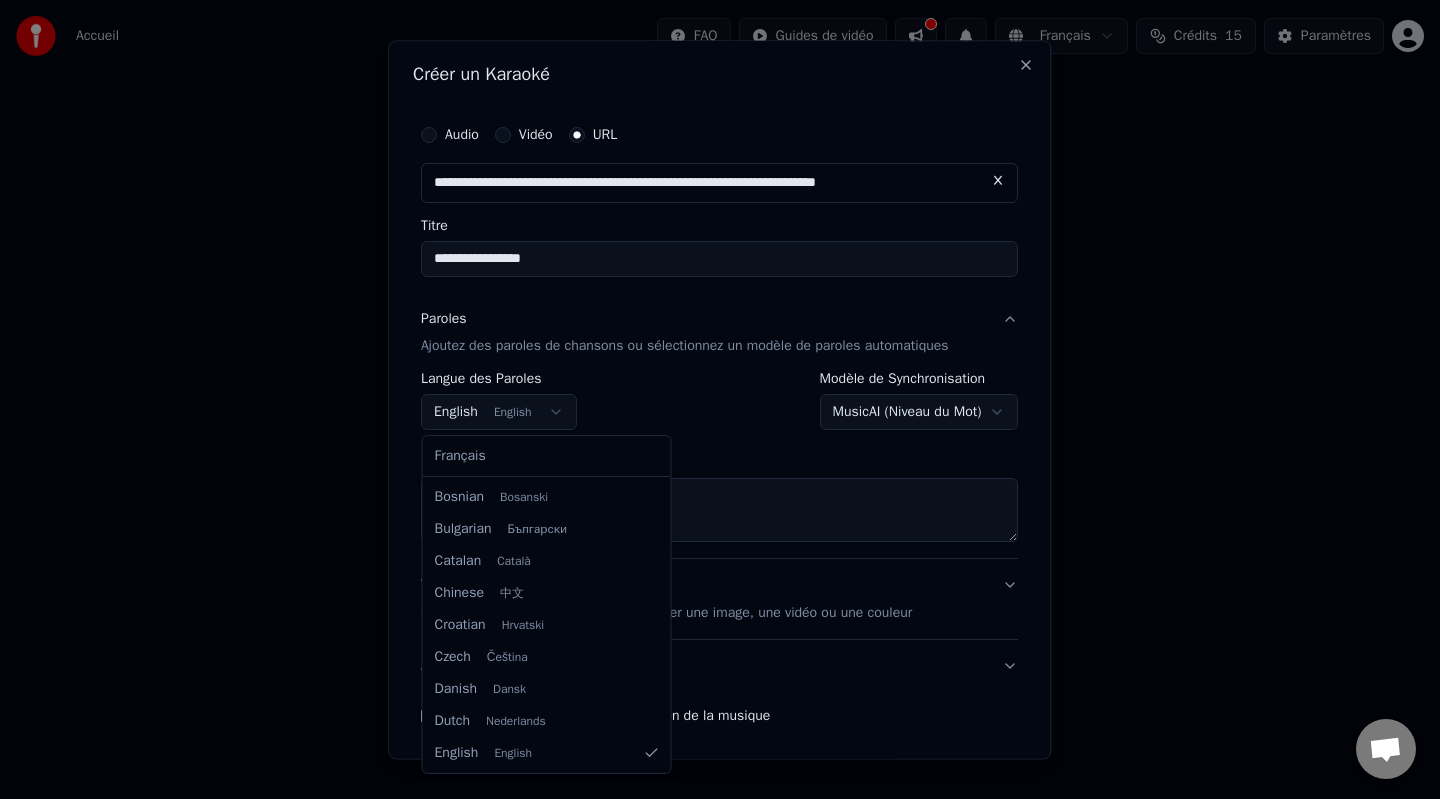 select on "**" 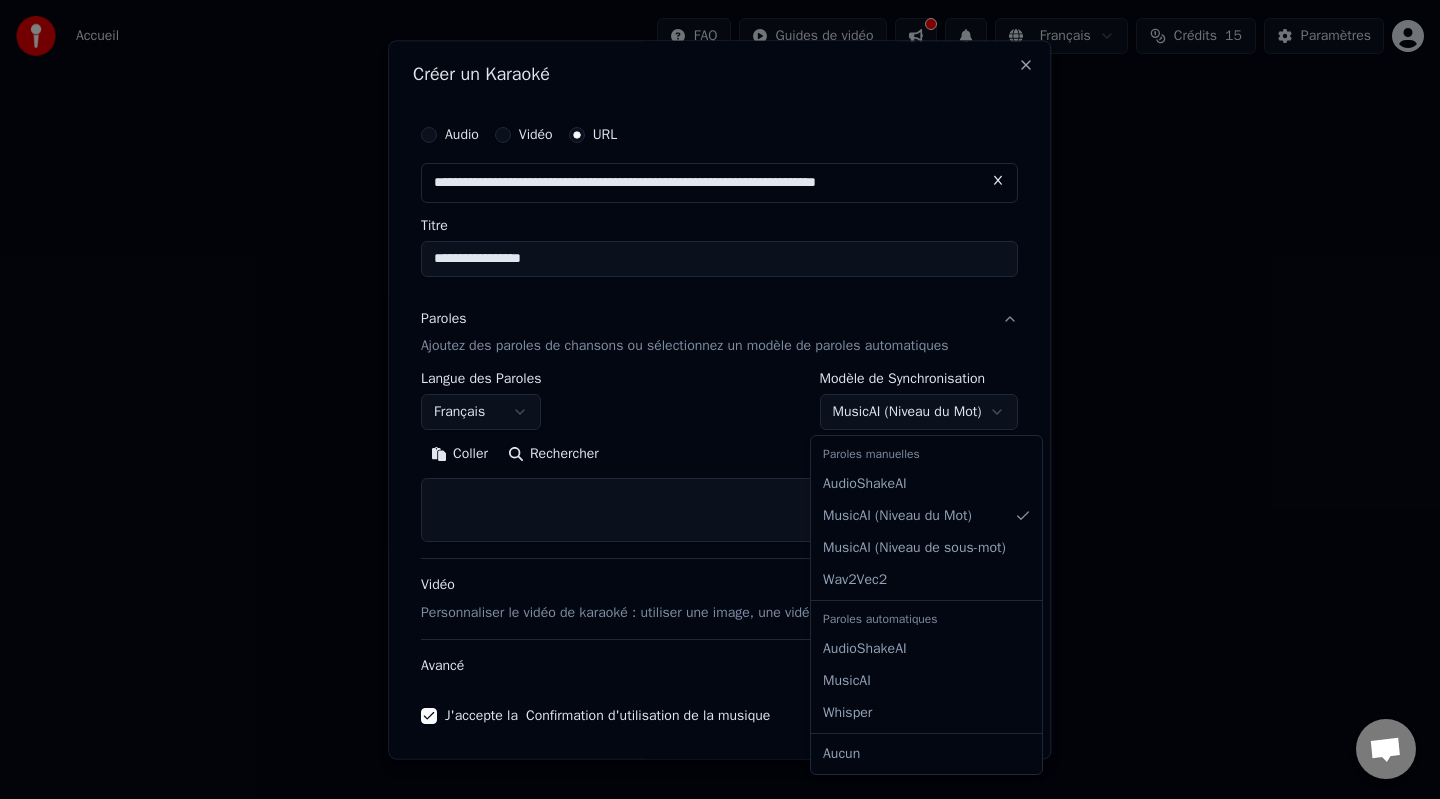 click on "**********" at bounding box center [720, 212] 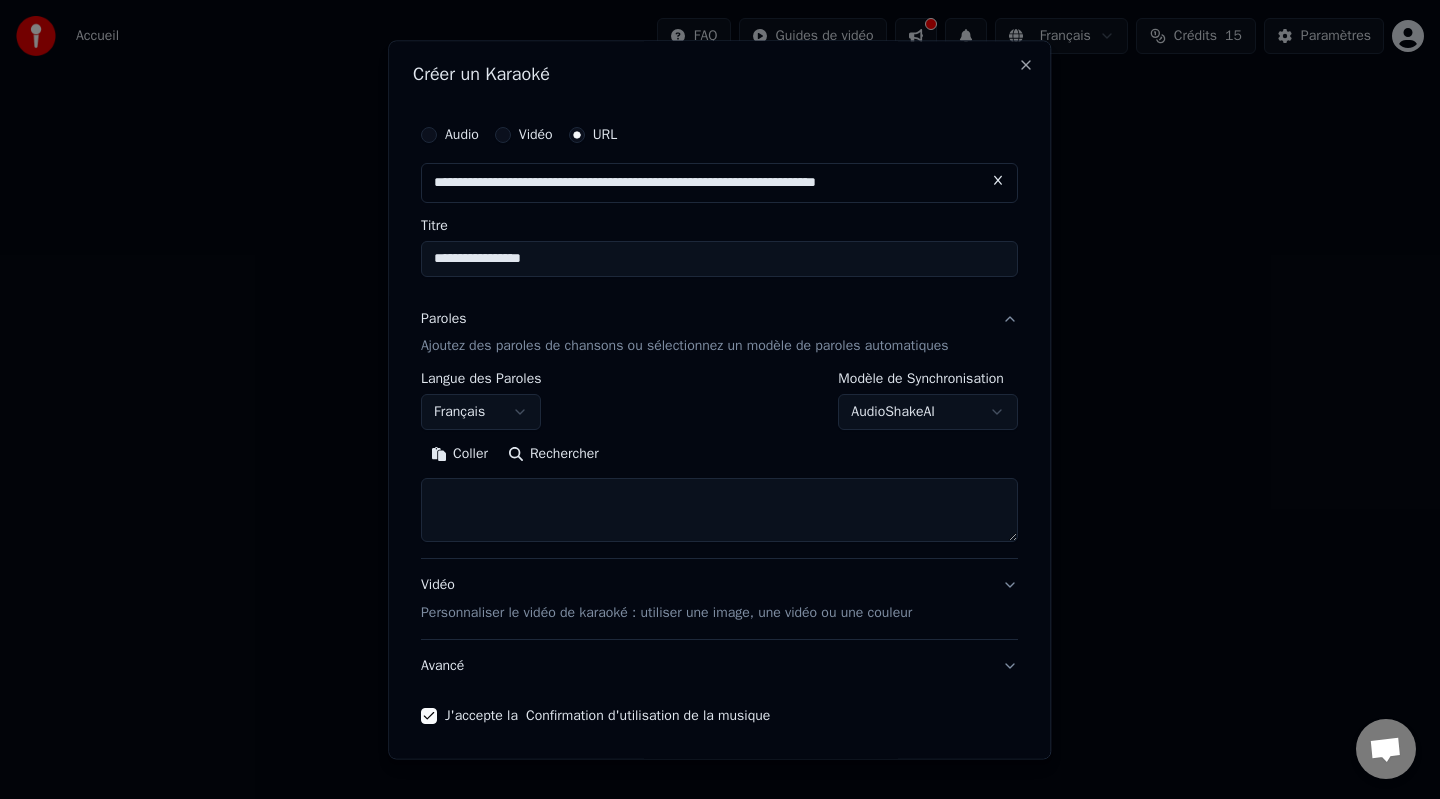 click at bounding box center (719, 511) 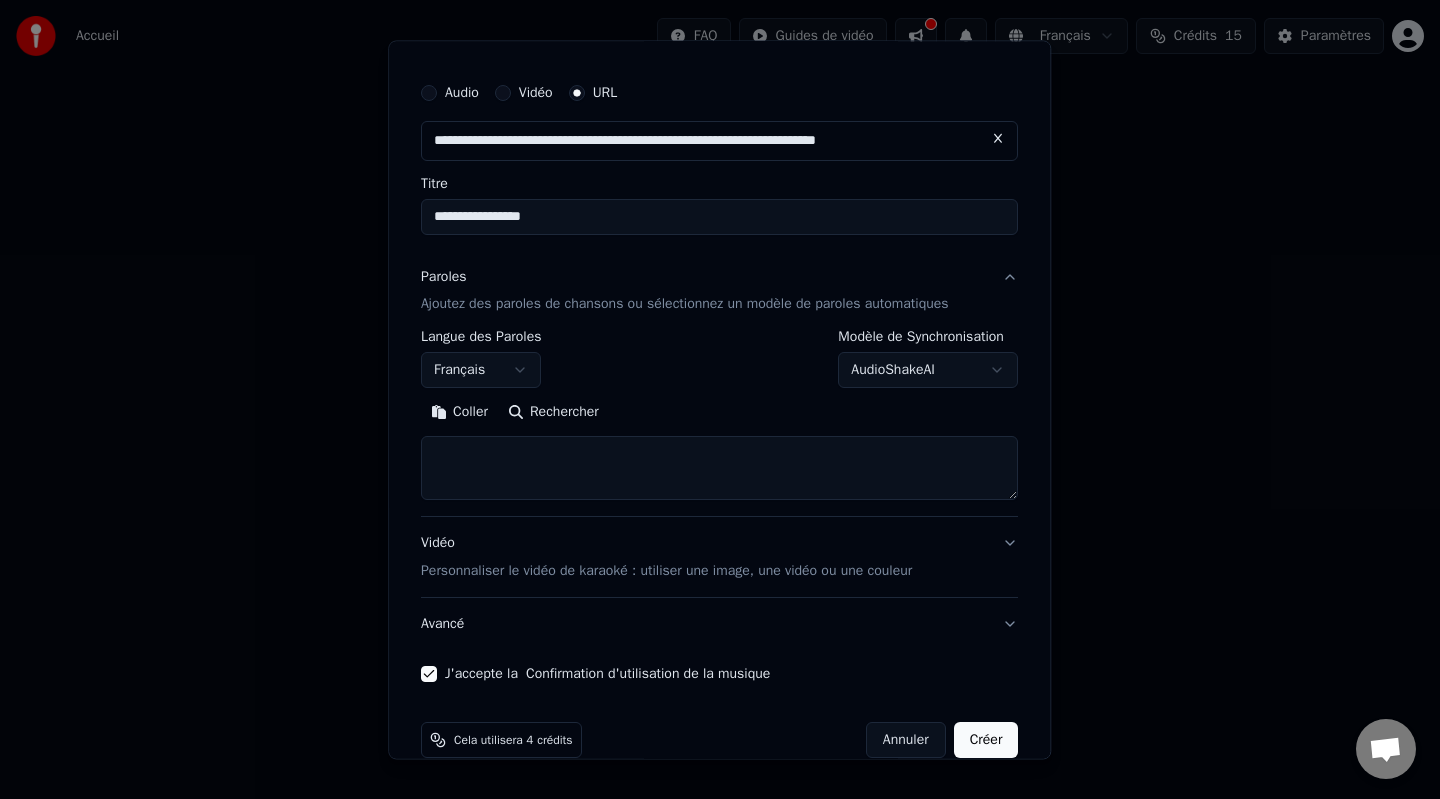 scroll, scrollTop: 75, scrollLeft: 0, axis: vertical 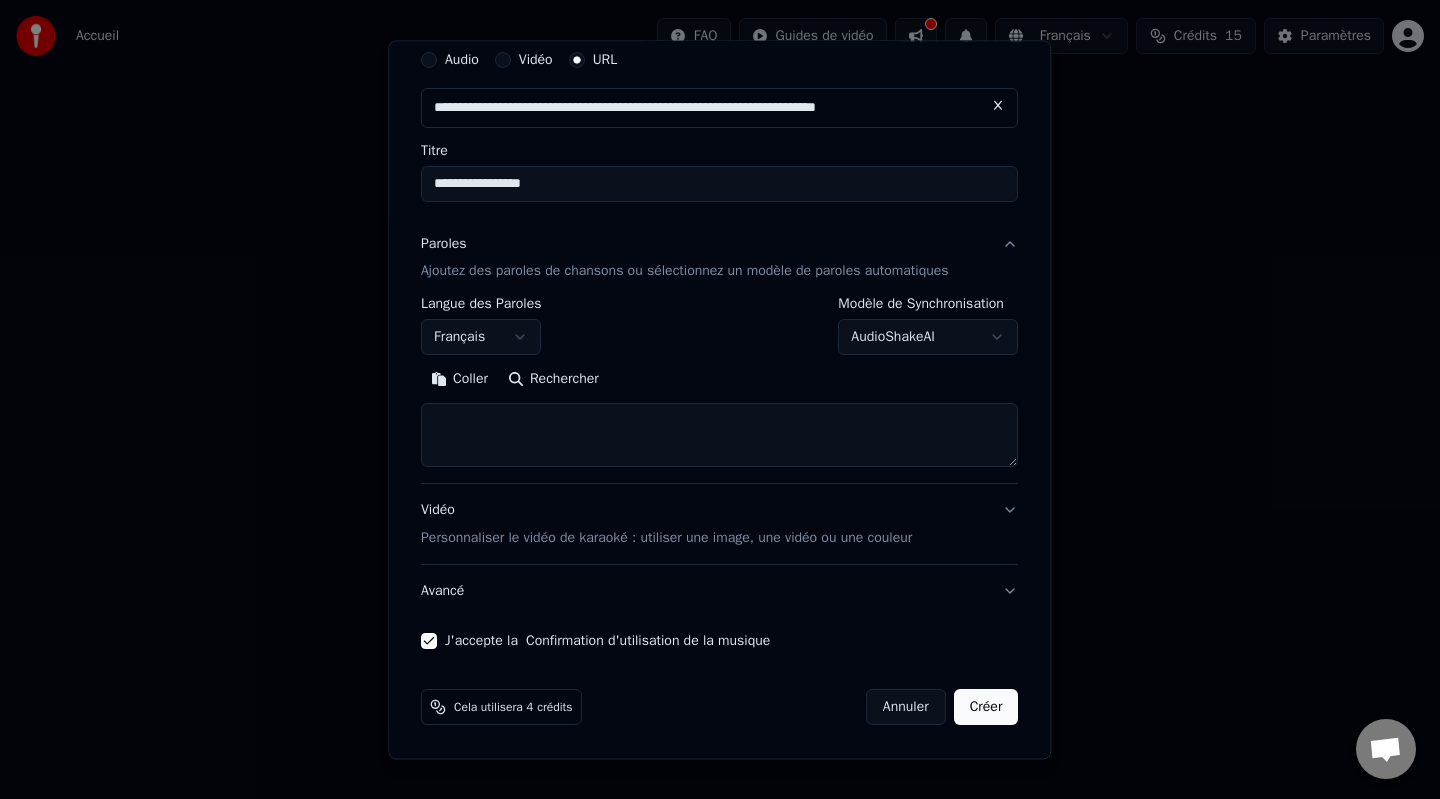 click on "Créer" at bounding box center [986, 708] 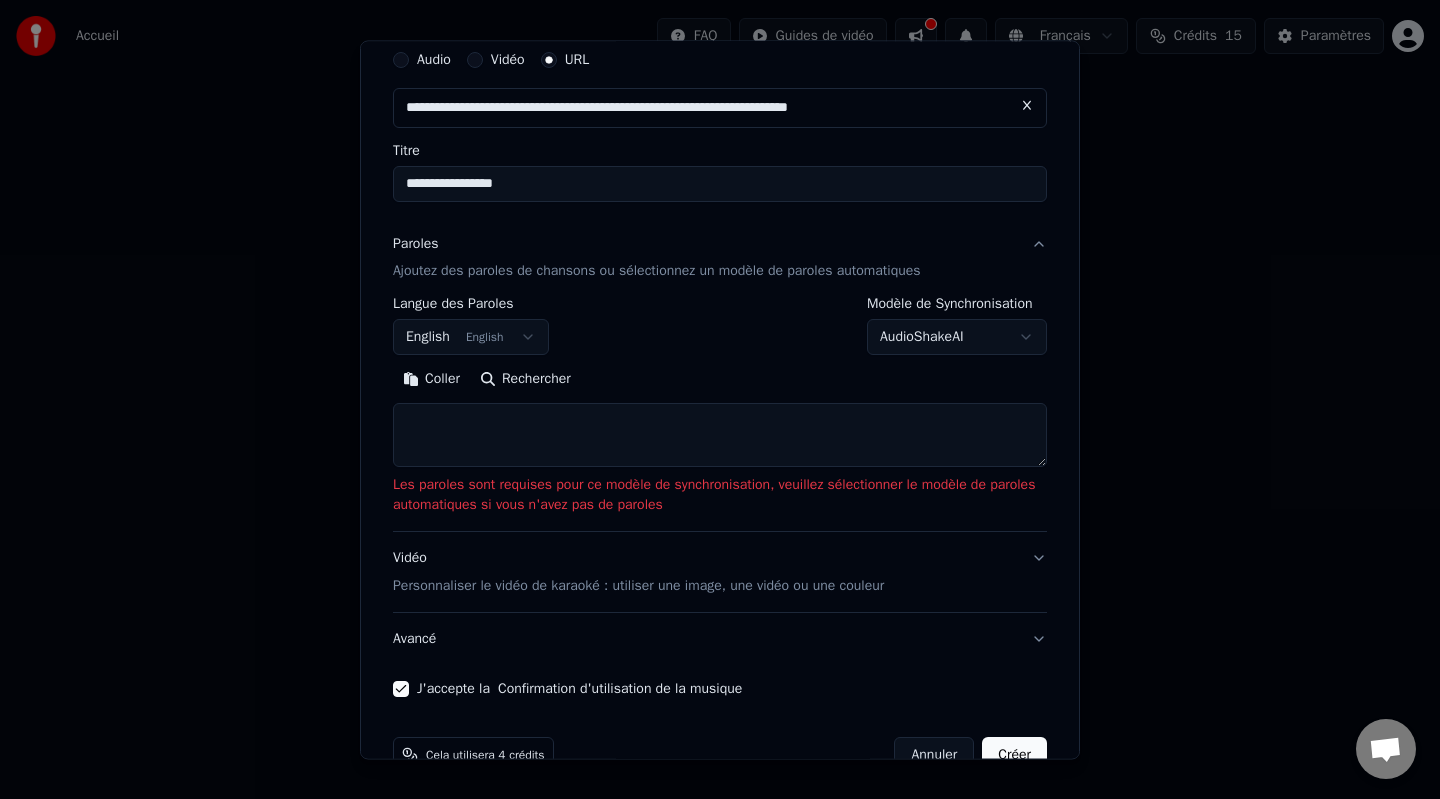 click on "**********" at bounding box center [720, 212] 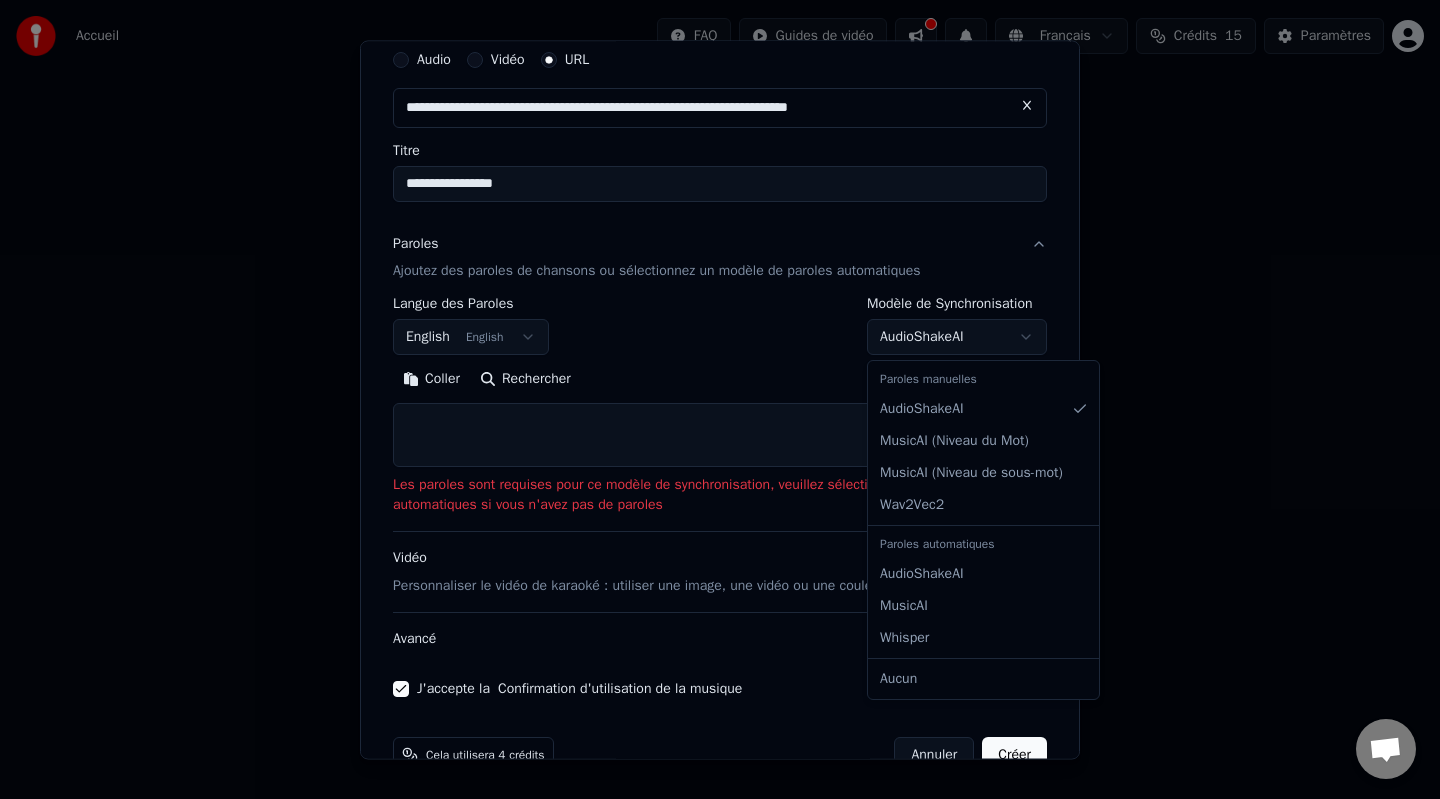 select on "**********" 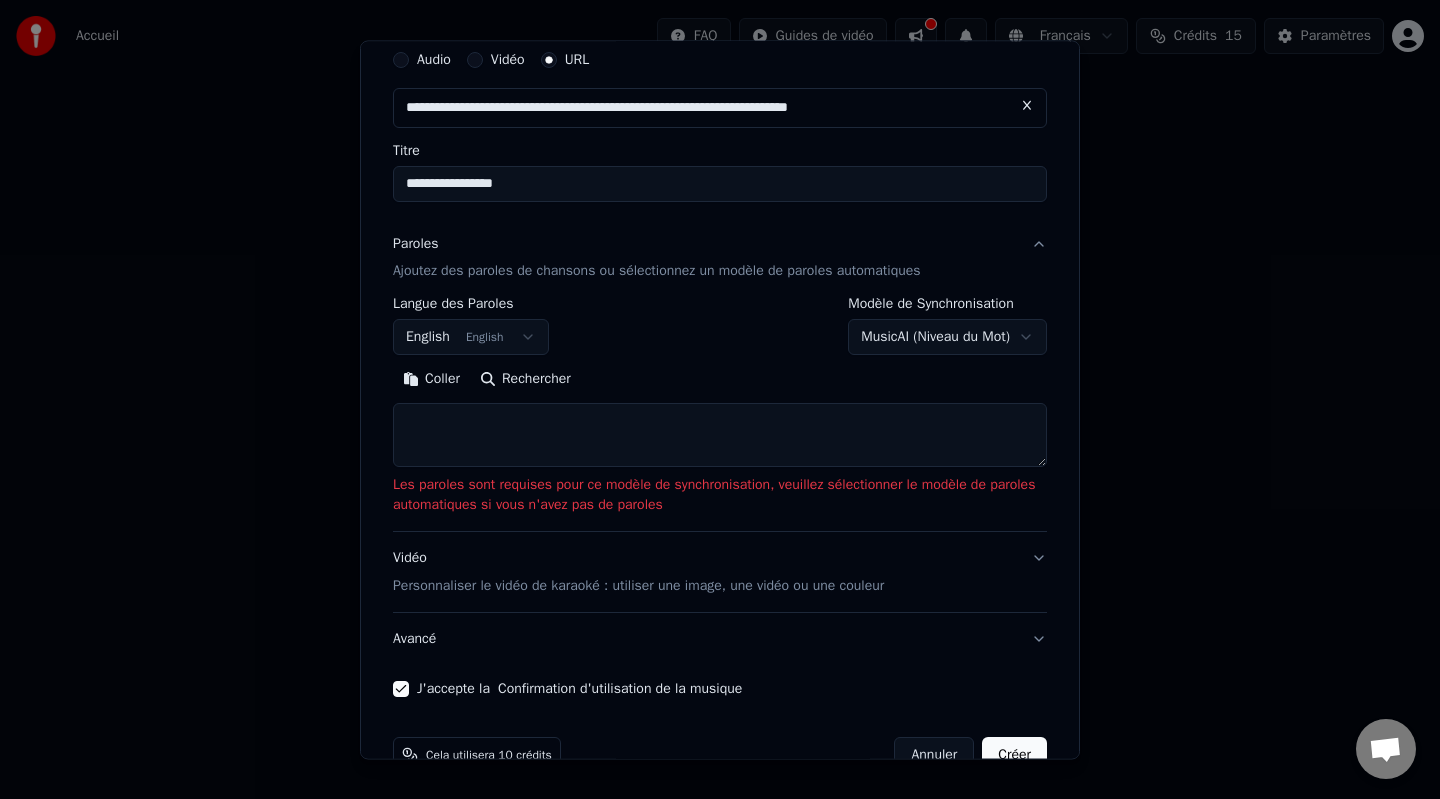 click on "Créer" at bounding box center [1014, 756] 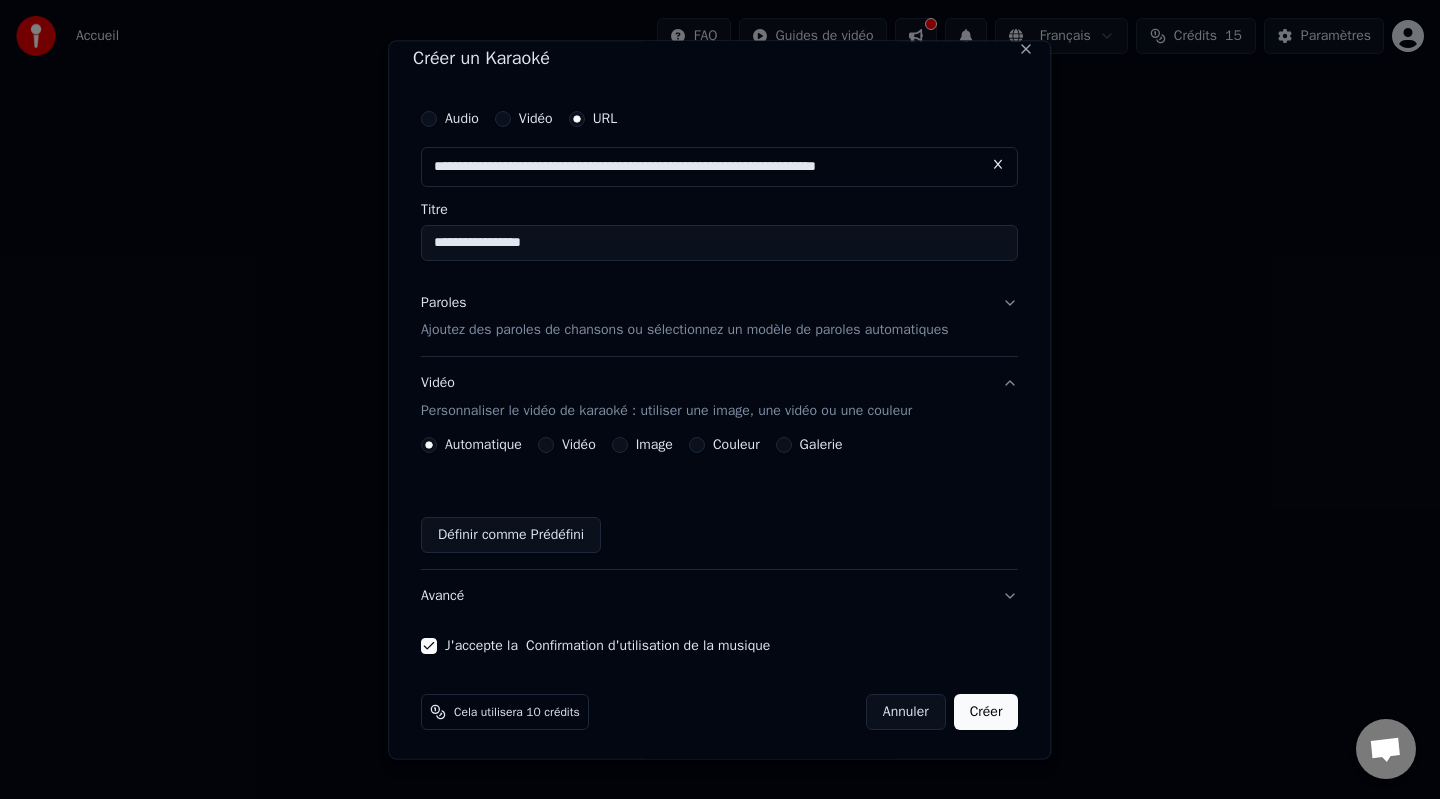scroll, scrollTop: 15, scrollLeft: 0, axis: vertical 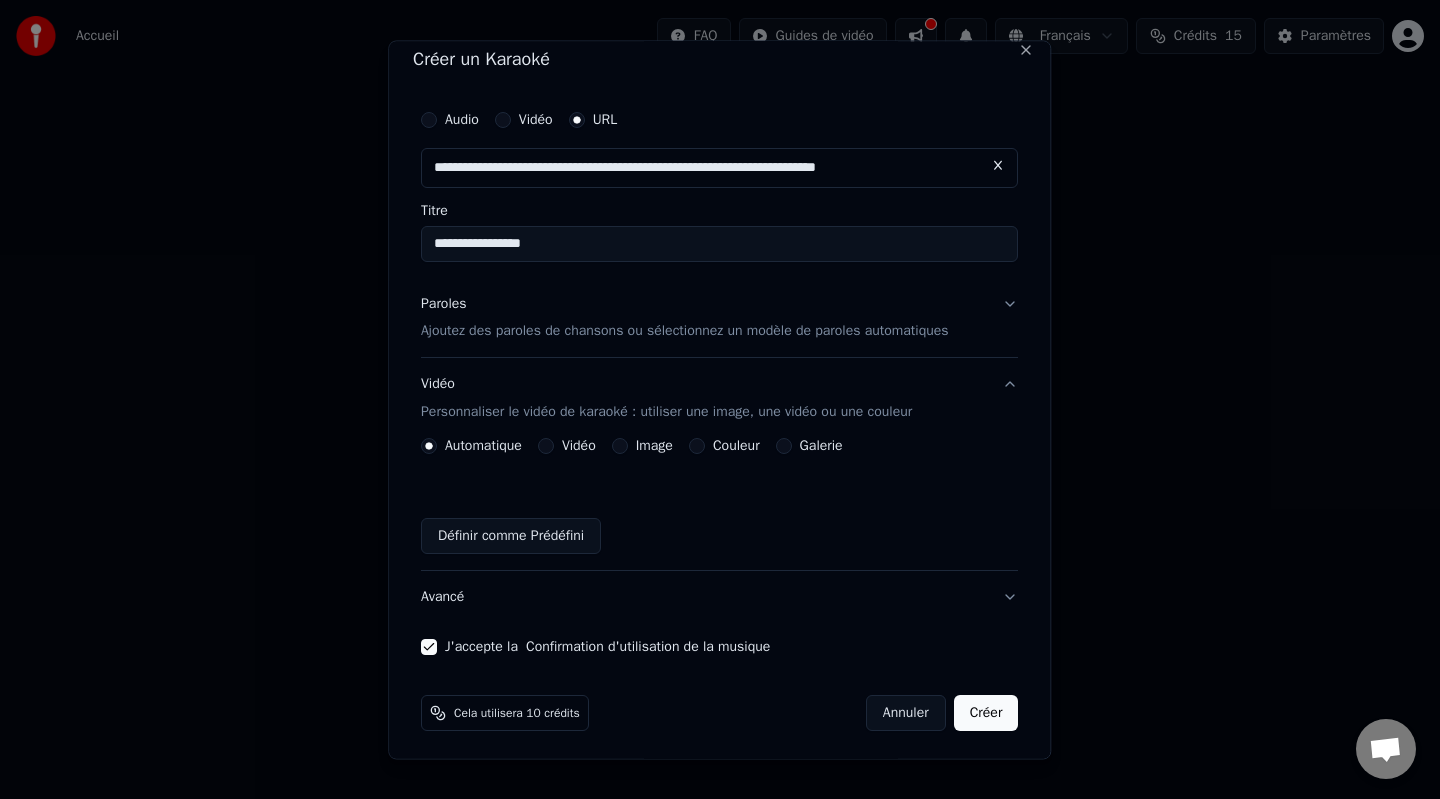 click on "Créer" at bounding box center [986, 714] 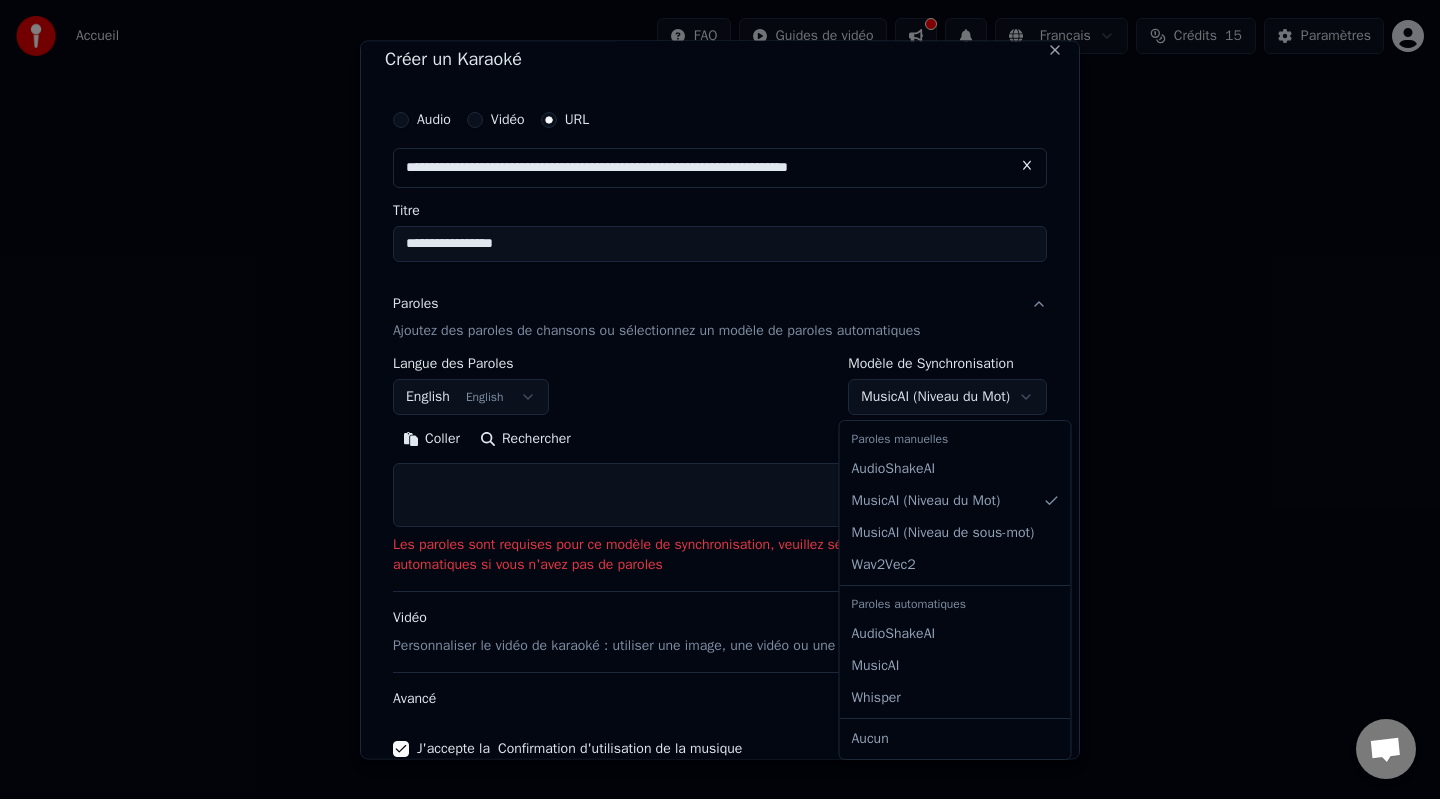 click on "**********" at bounding box center (720, 212) 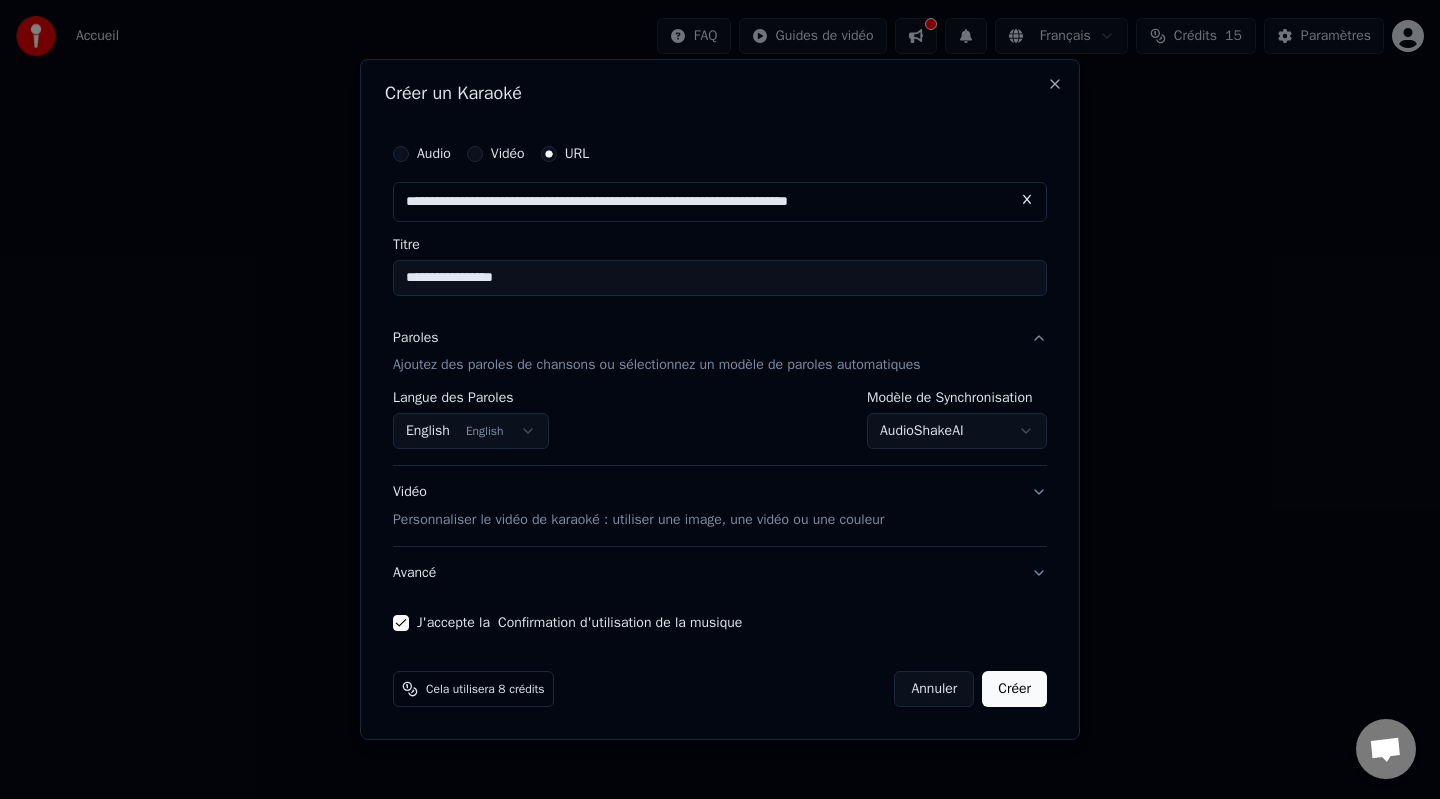 scroll, scrollTop: 0, scrollLeft: 0, axis: both 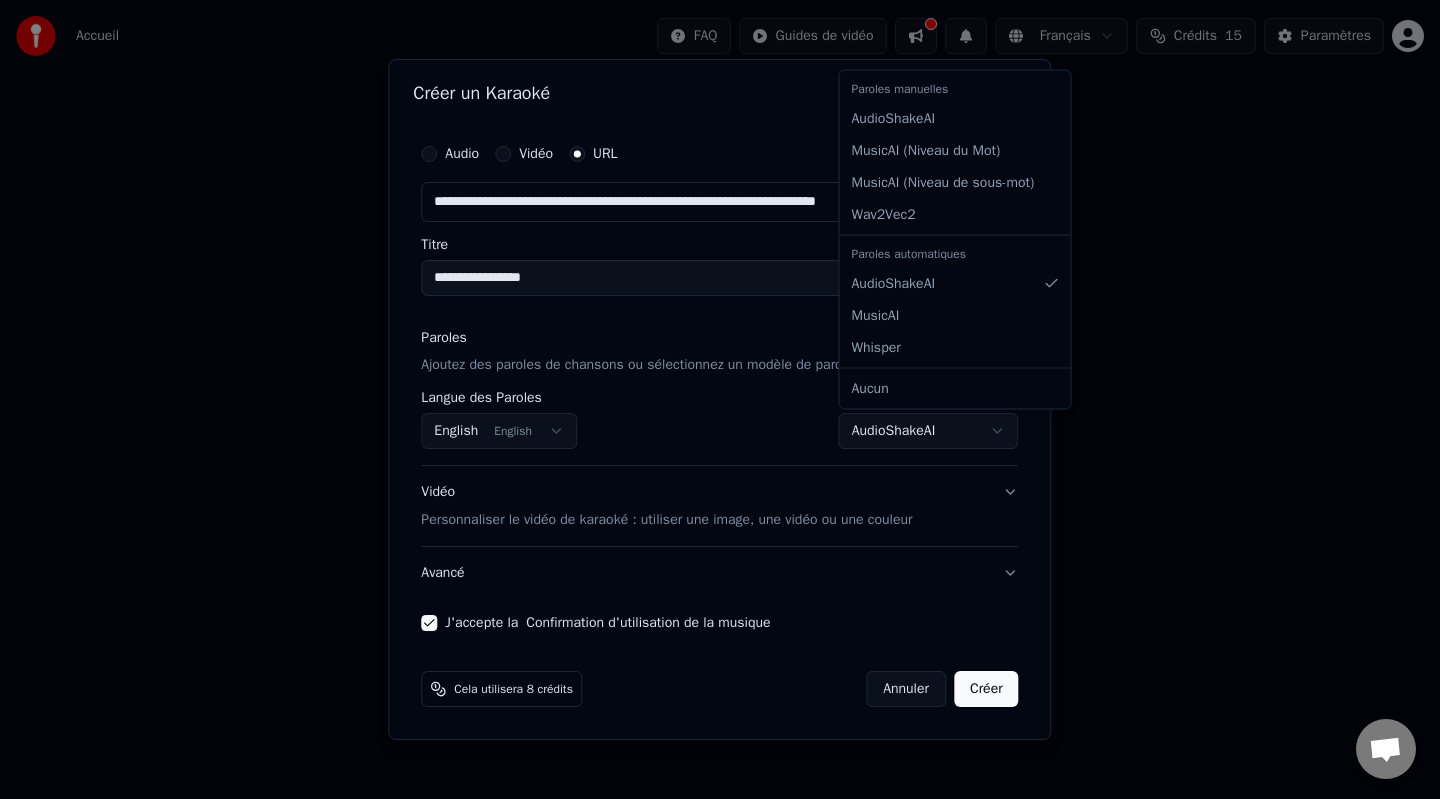 click on "**********" at bounding box center [720, 212] 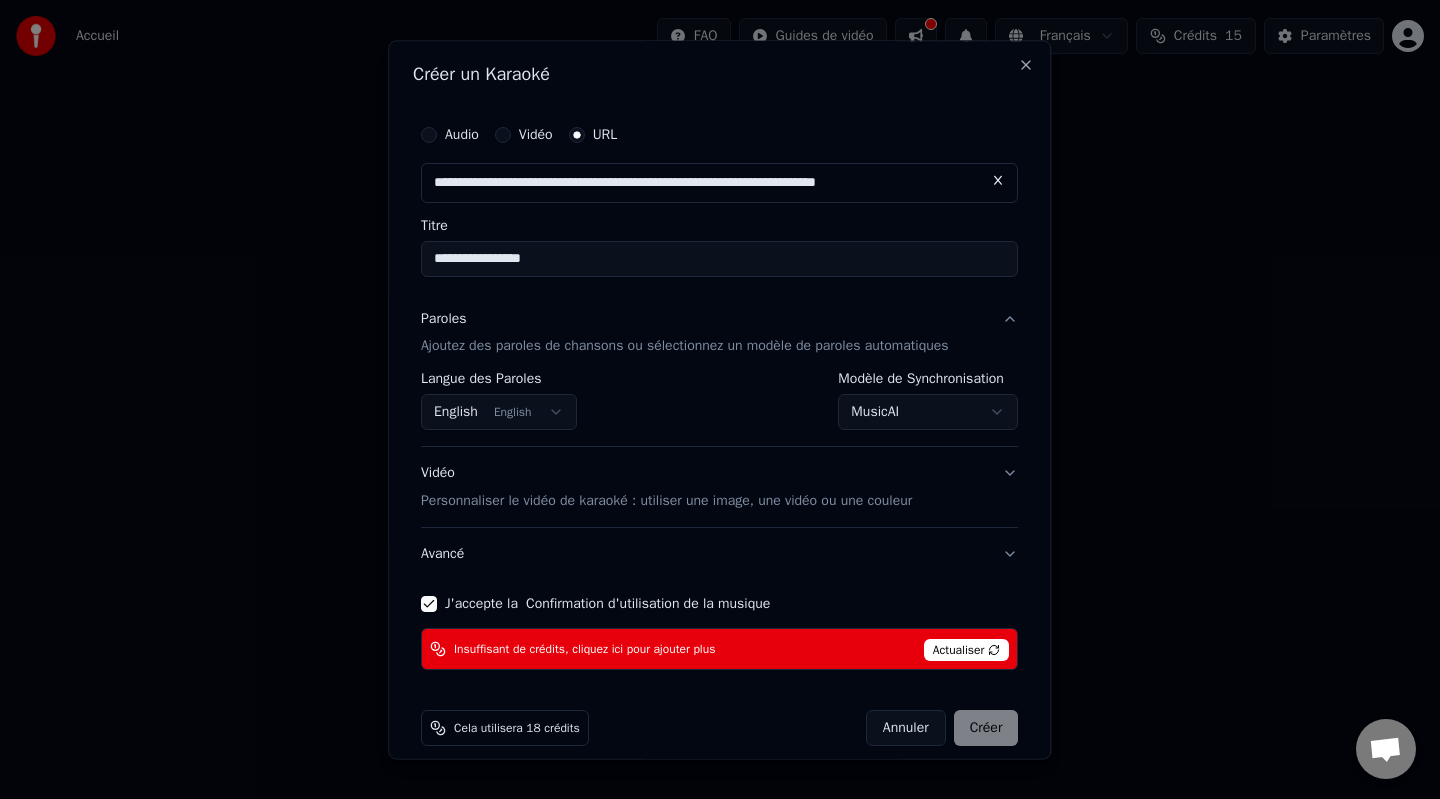 click on "**********" at bounding box center [720, 212] 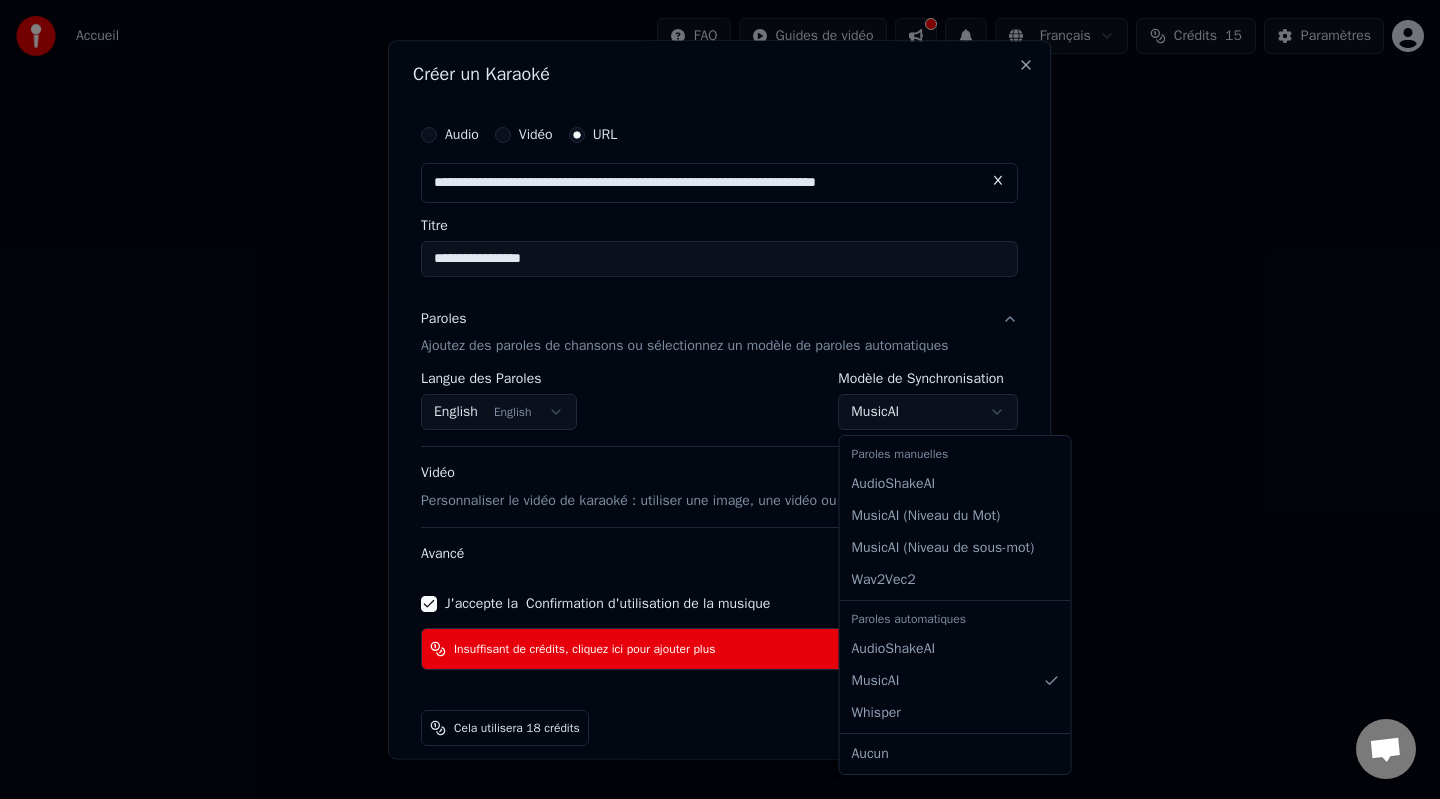 select on "**********" 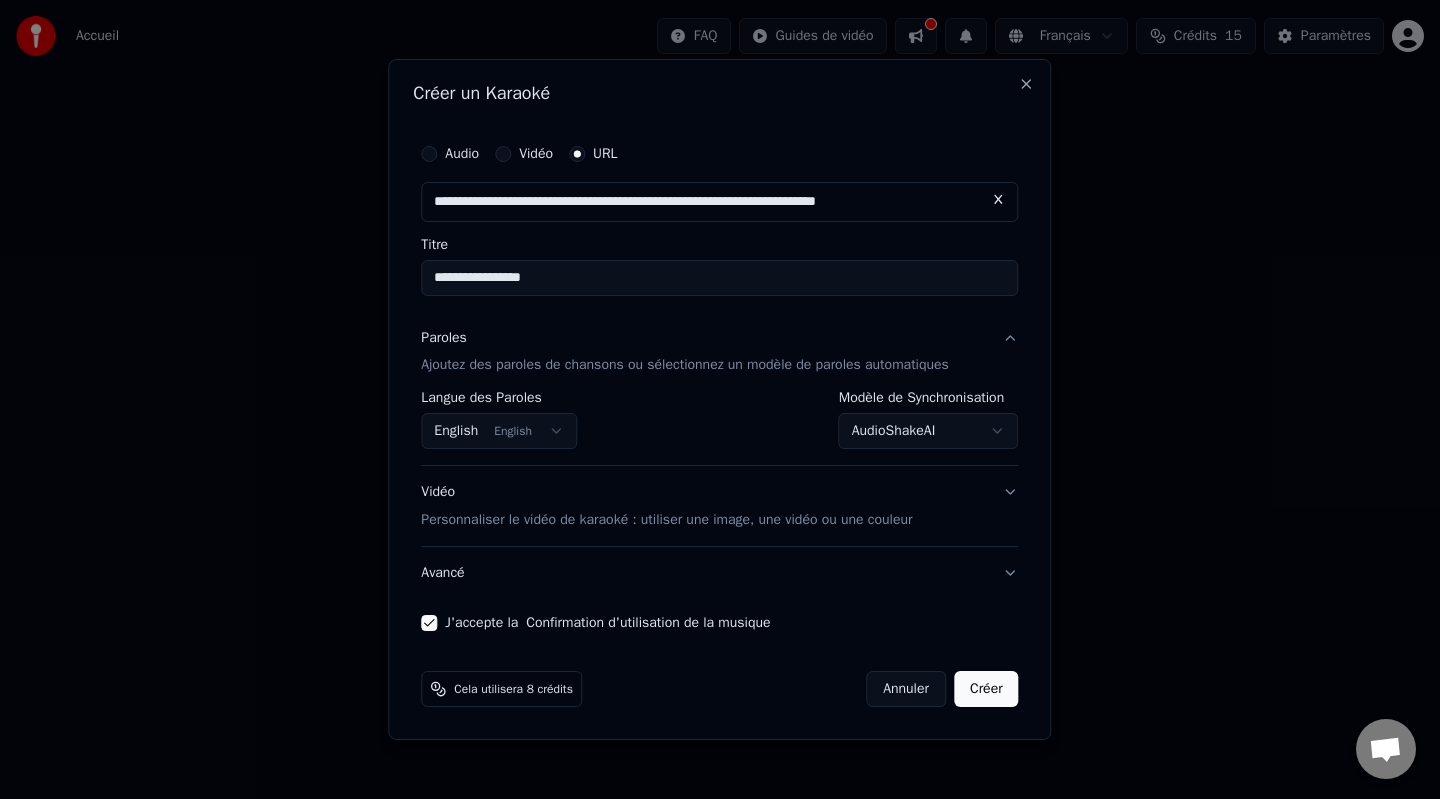 click on "Créer" at bounding box center [986, 689] 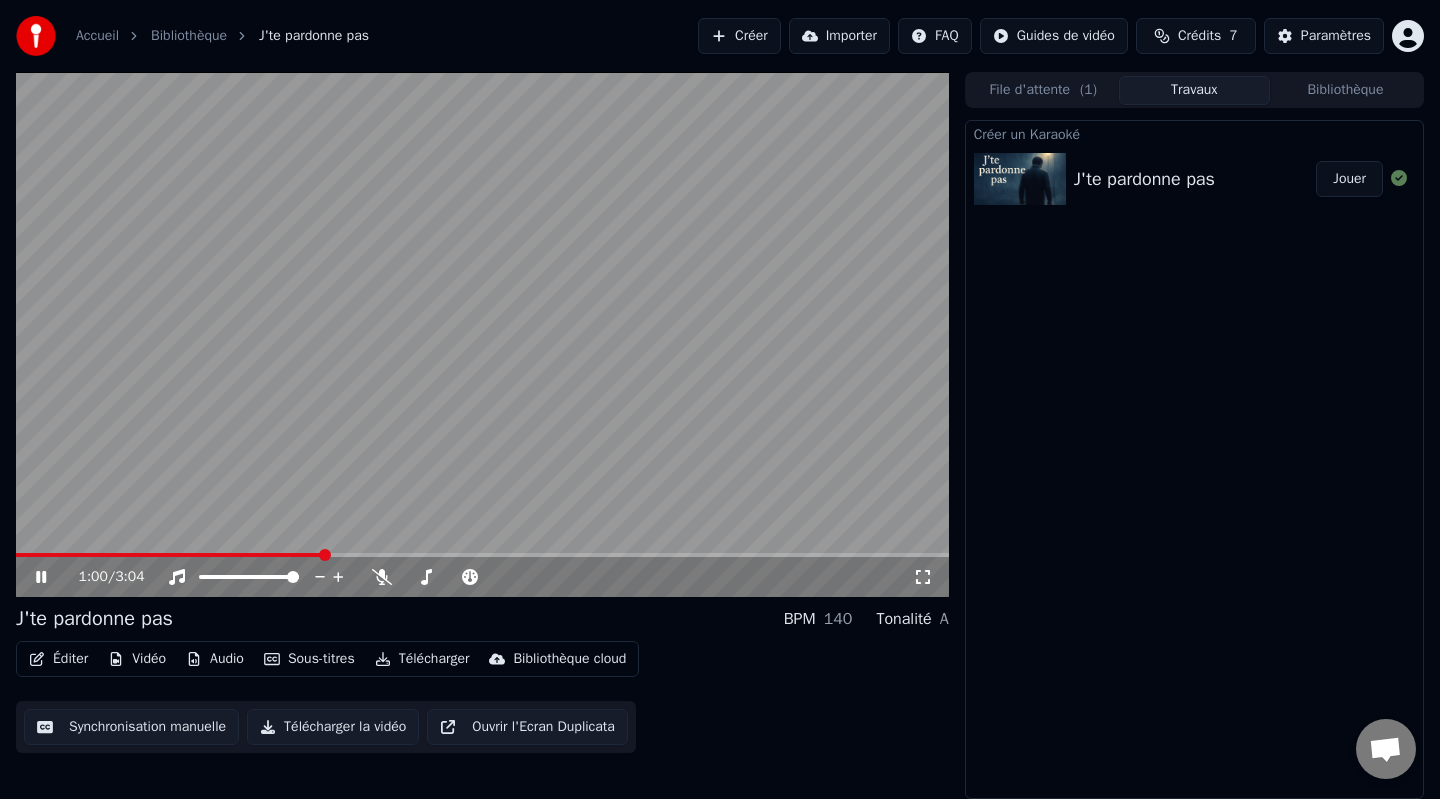 click on "1:00  /  3:04" at bounding box center [482, 577] 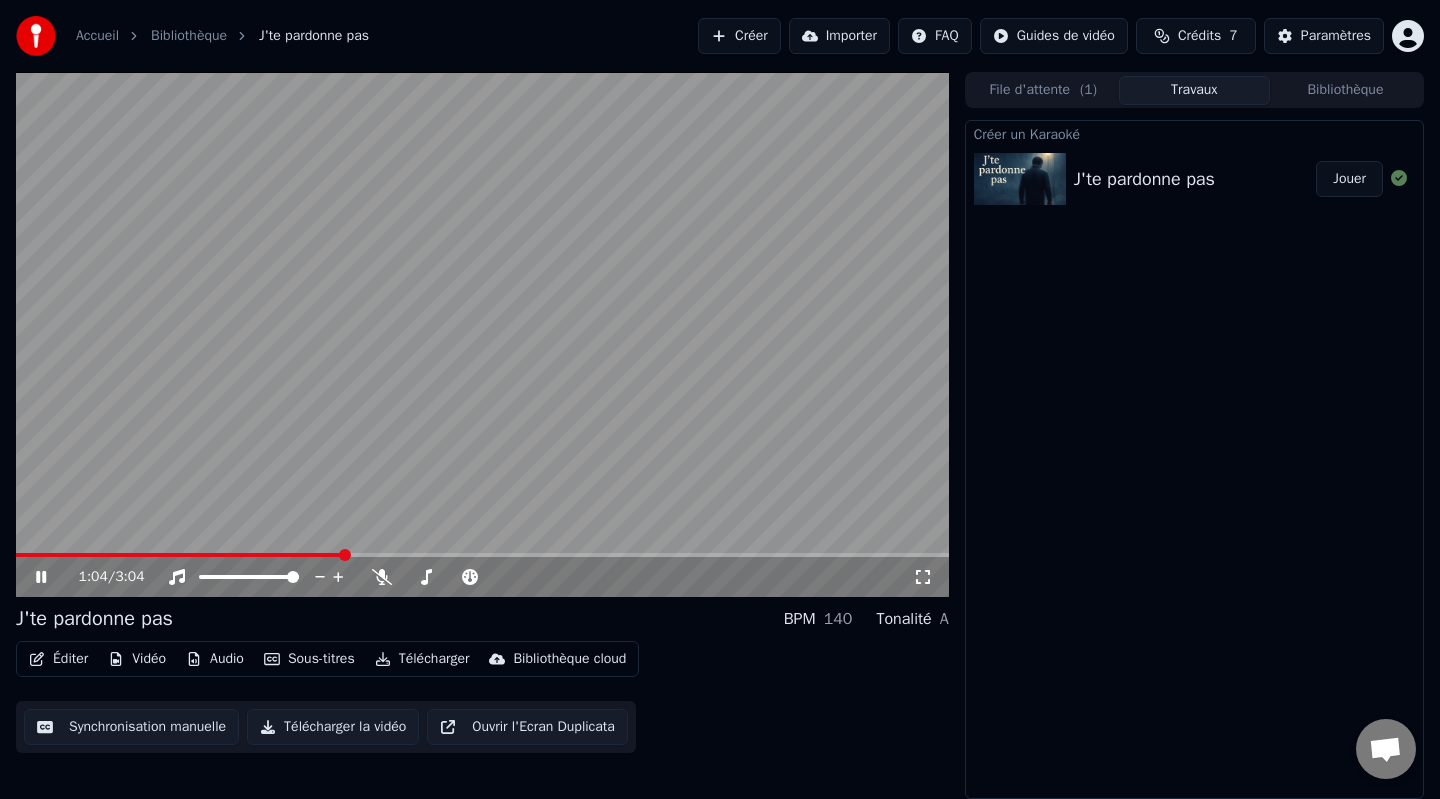 click on "1:04  /  3:04" at bounding box center [482, 577] 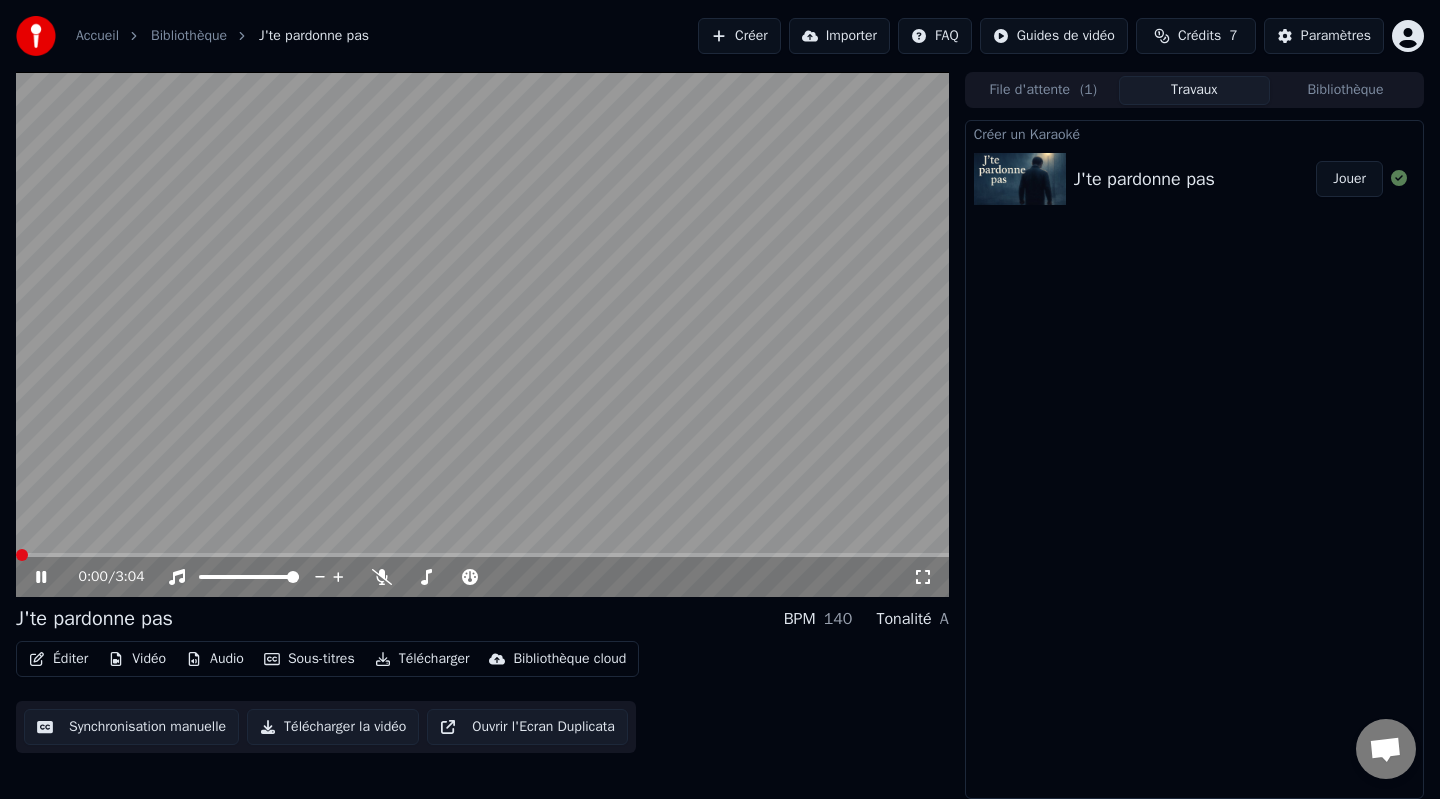 click at bounding box center [22, 555] 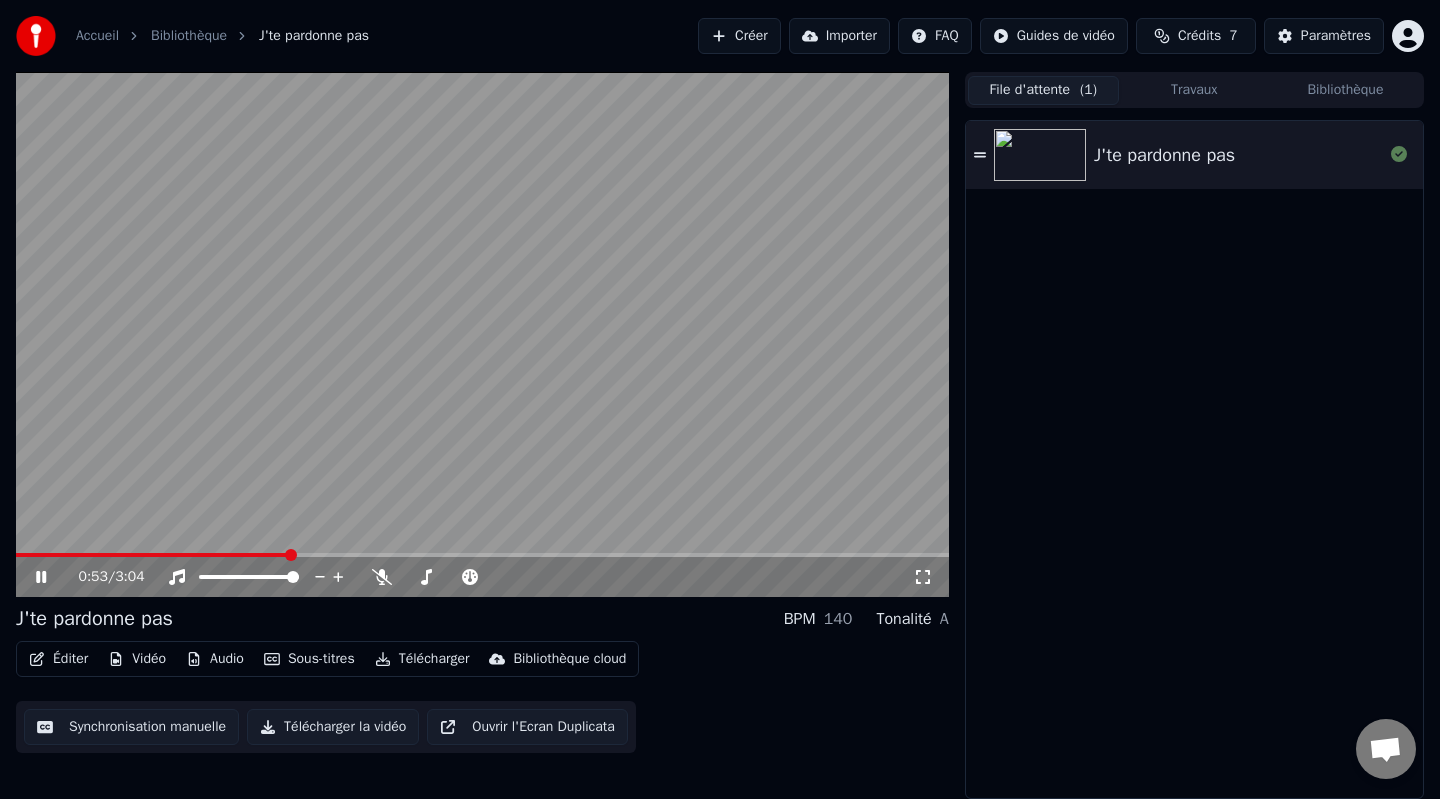 click on "Sous-titres" at bounding box center [309, 659] 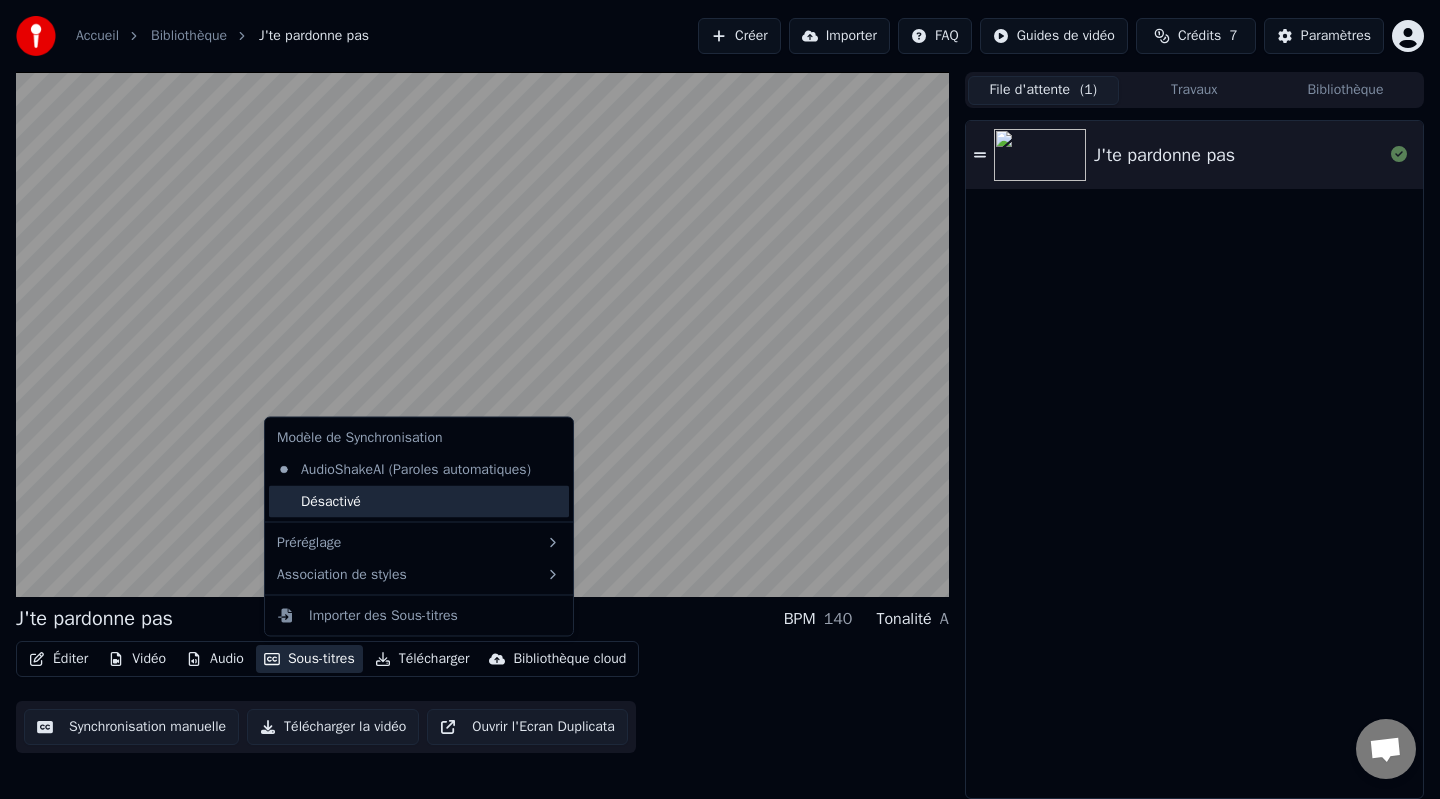 click on "Désactivé" at bounding box center (419, 501) 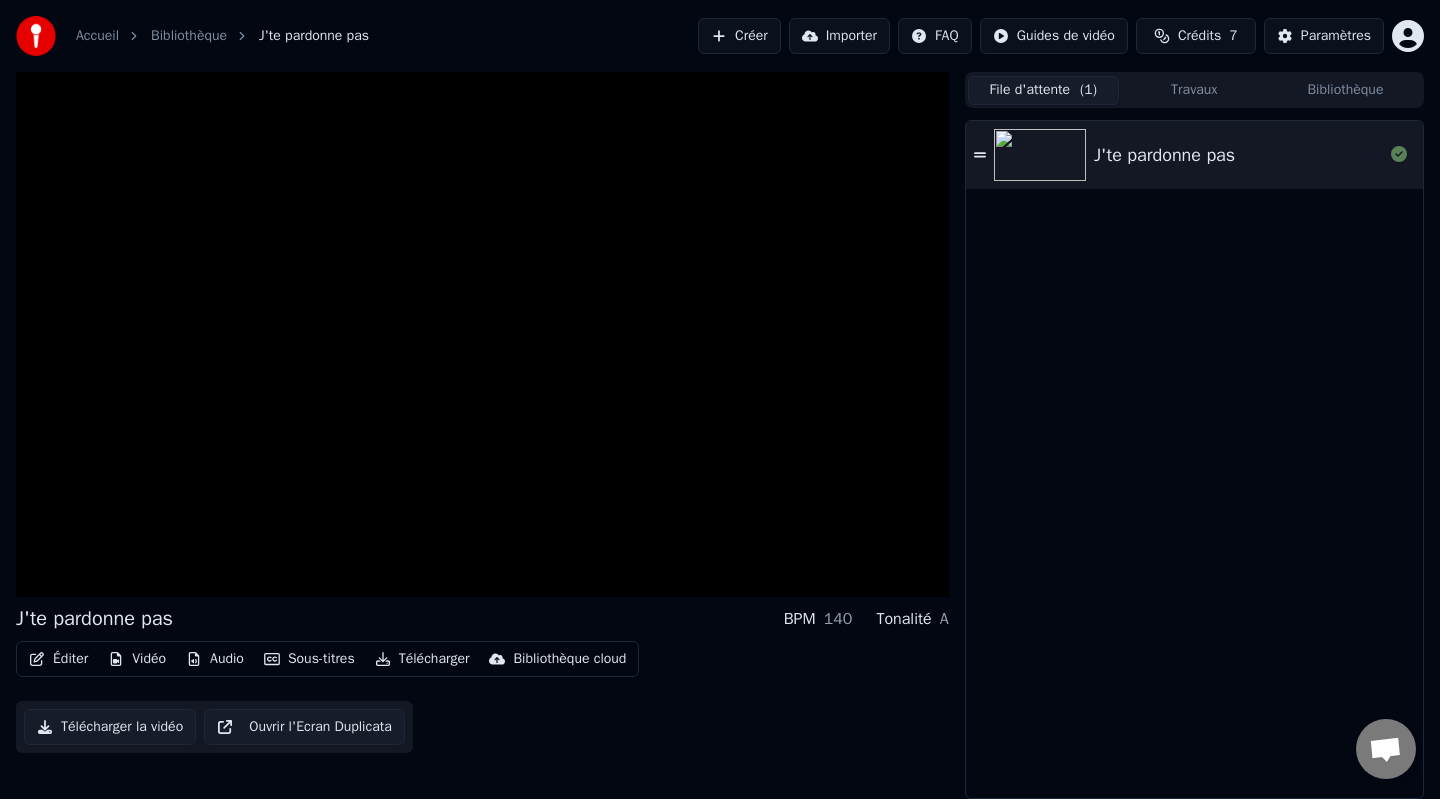 click on "Vidéo" at bounding box center (137, 659) 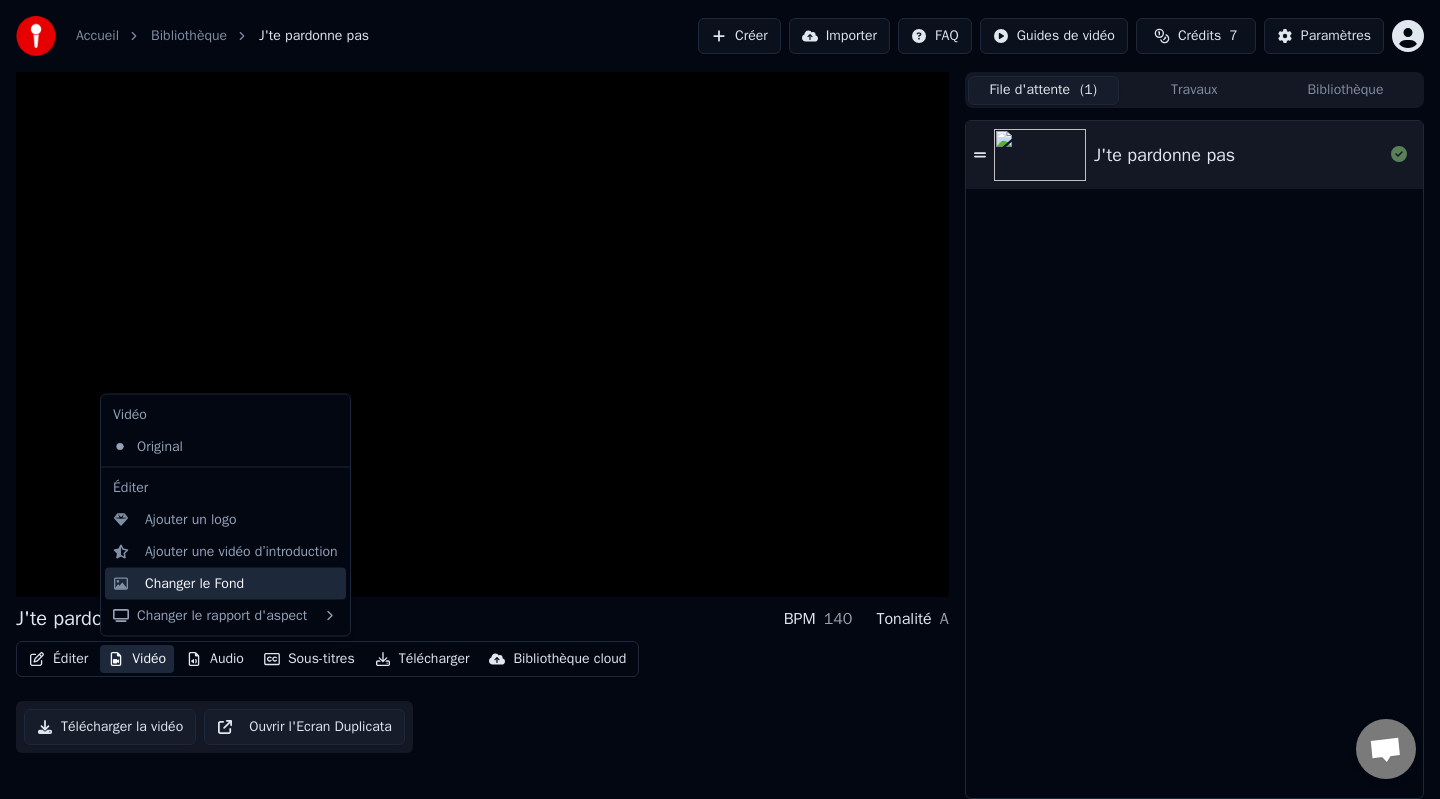 click on "Changer le Fond" at bounding box center (194, 583) 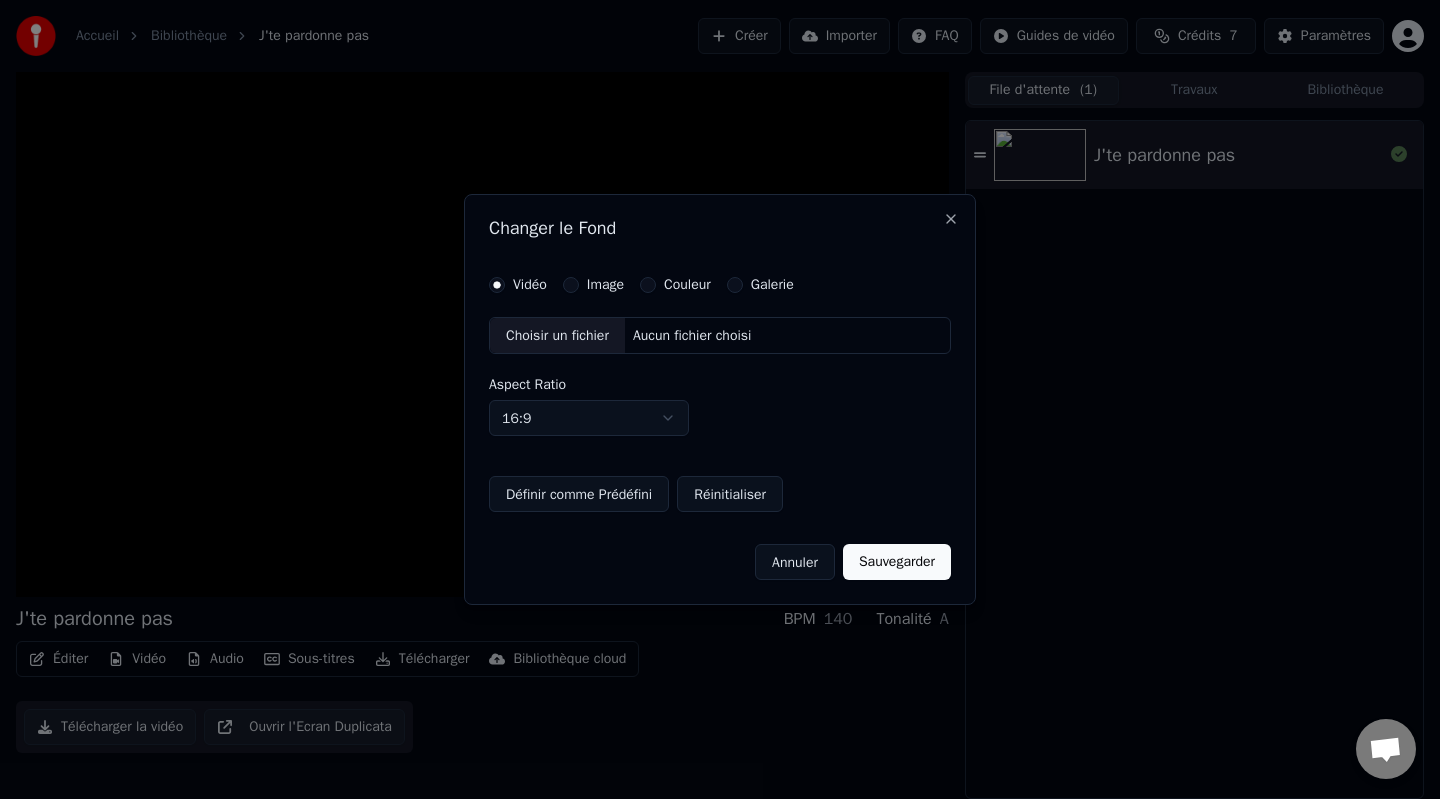 click on "Couleur" at bounding box center [675, 285] 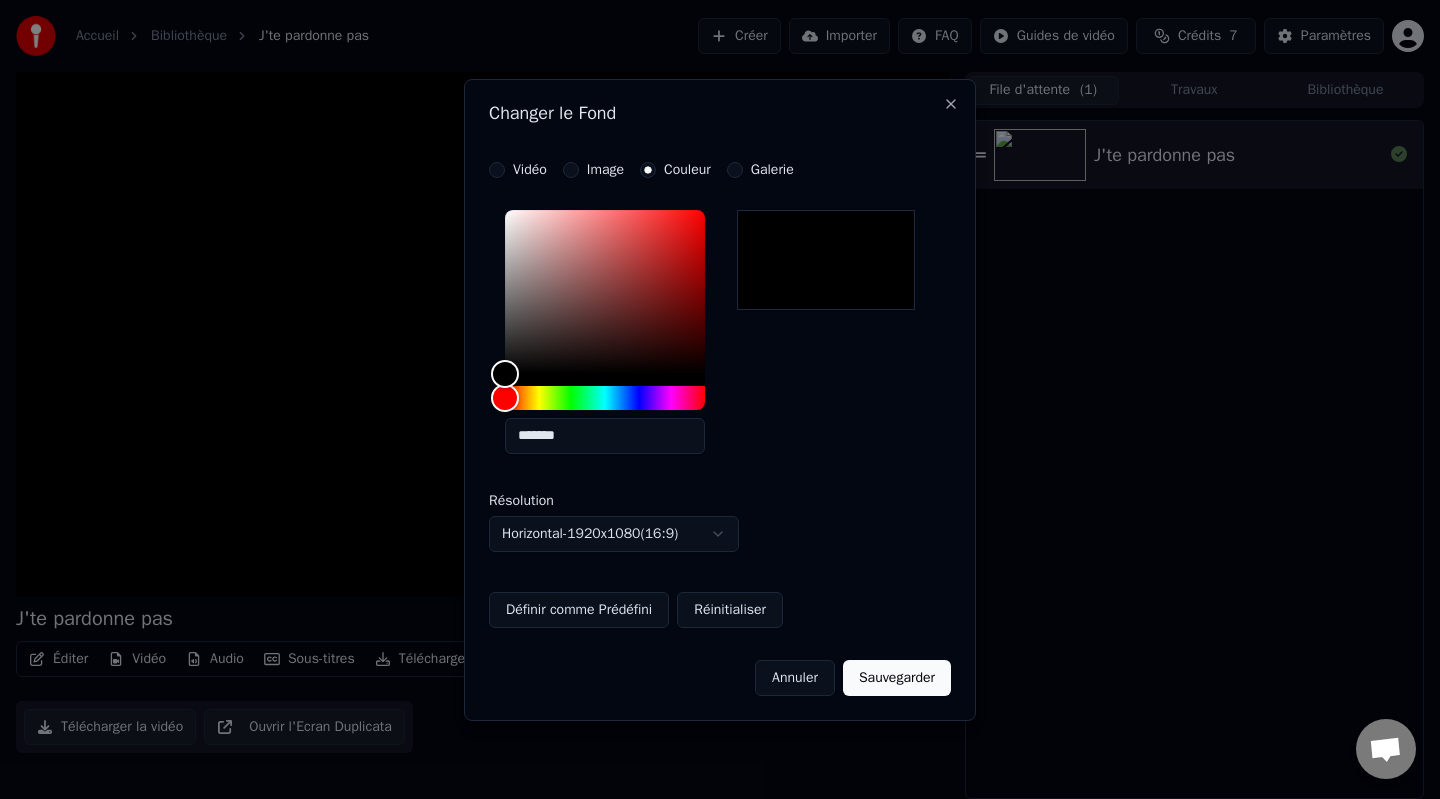 click at bounding box center (826, 260) 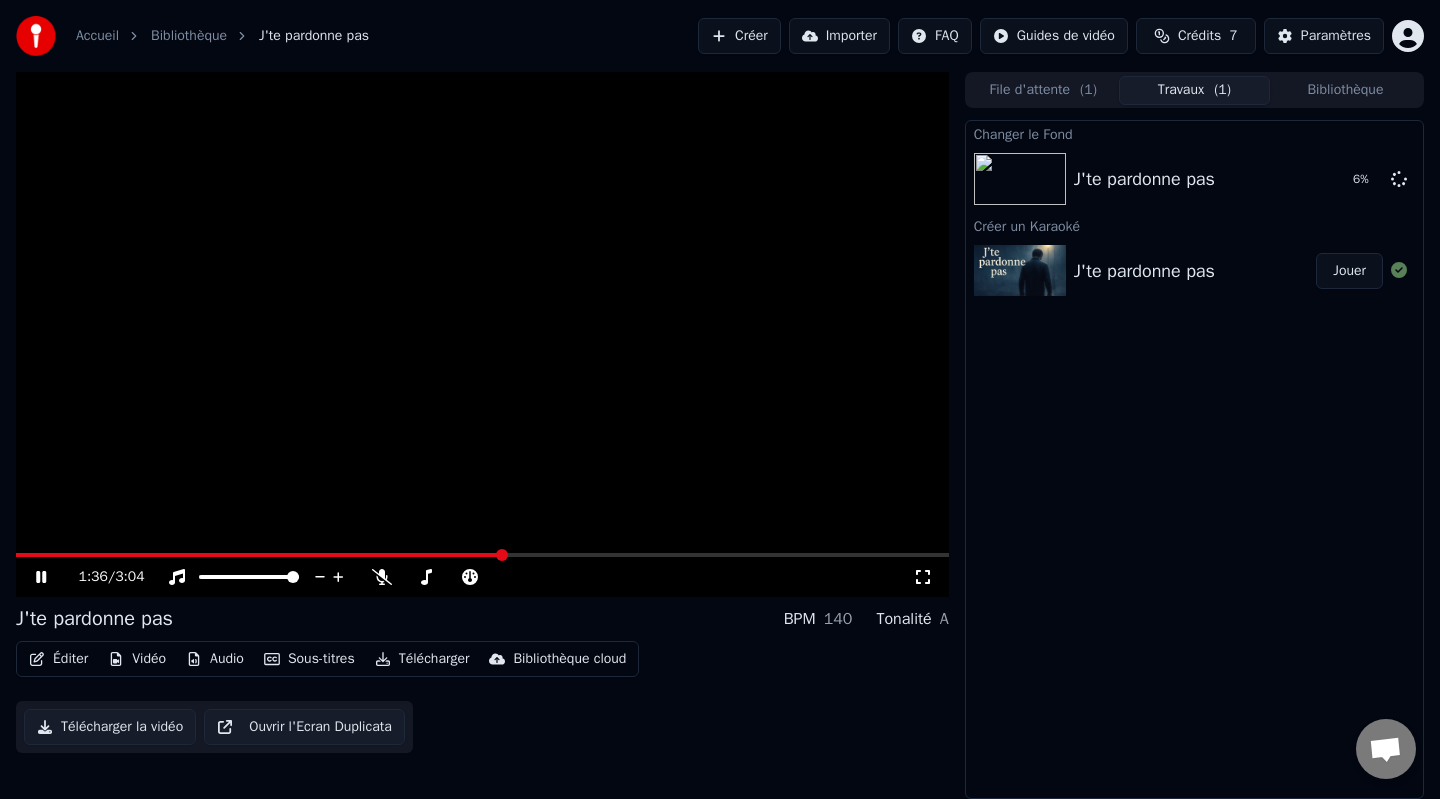click at bounding box center [259, 555] 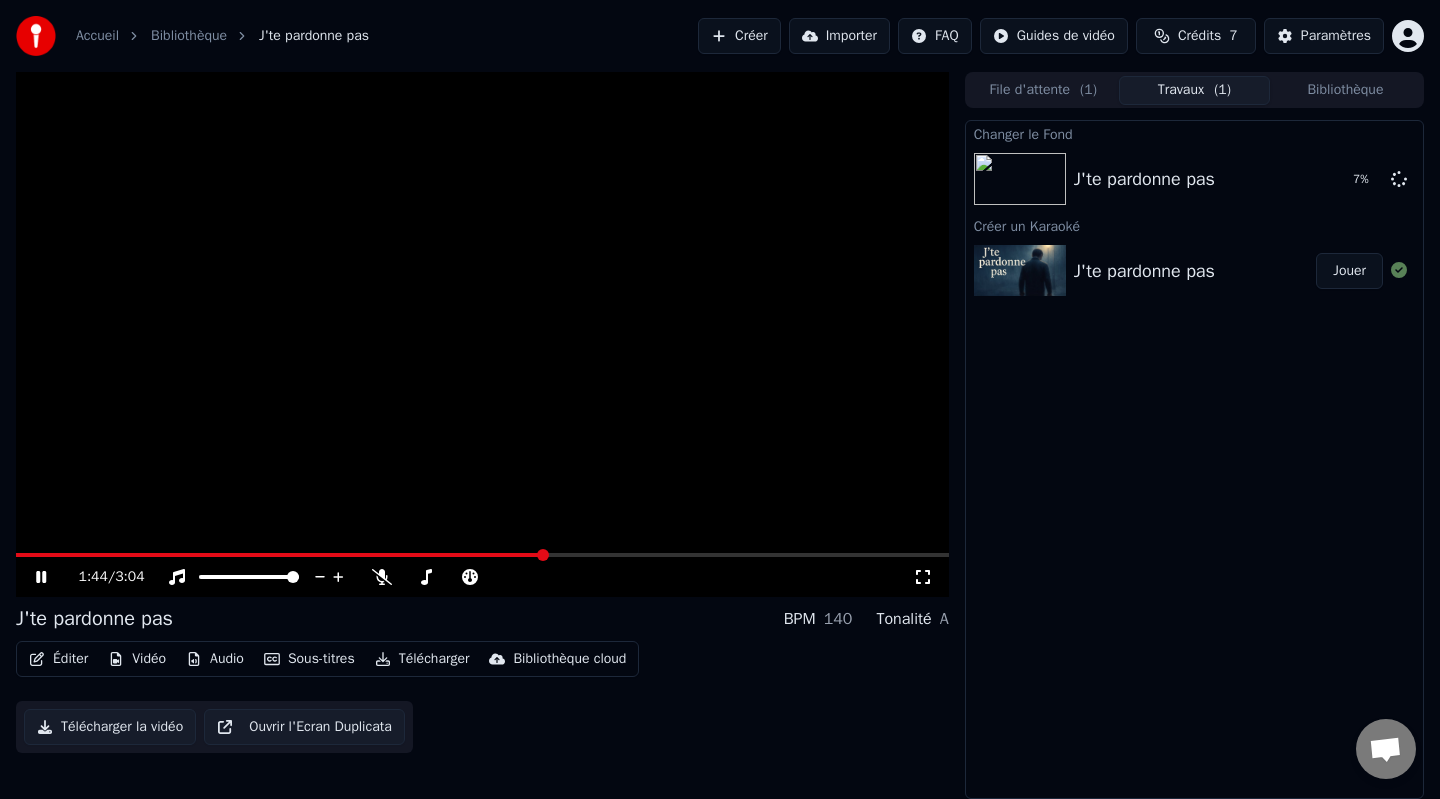 click on "Vidéo" at bounding box center (137, 659) 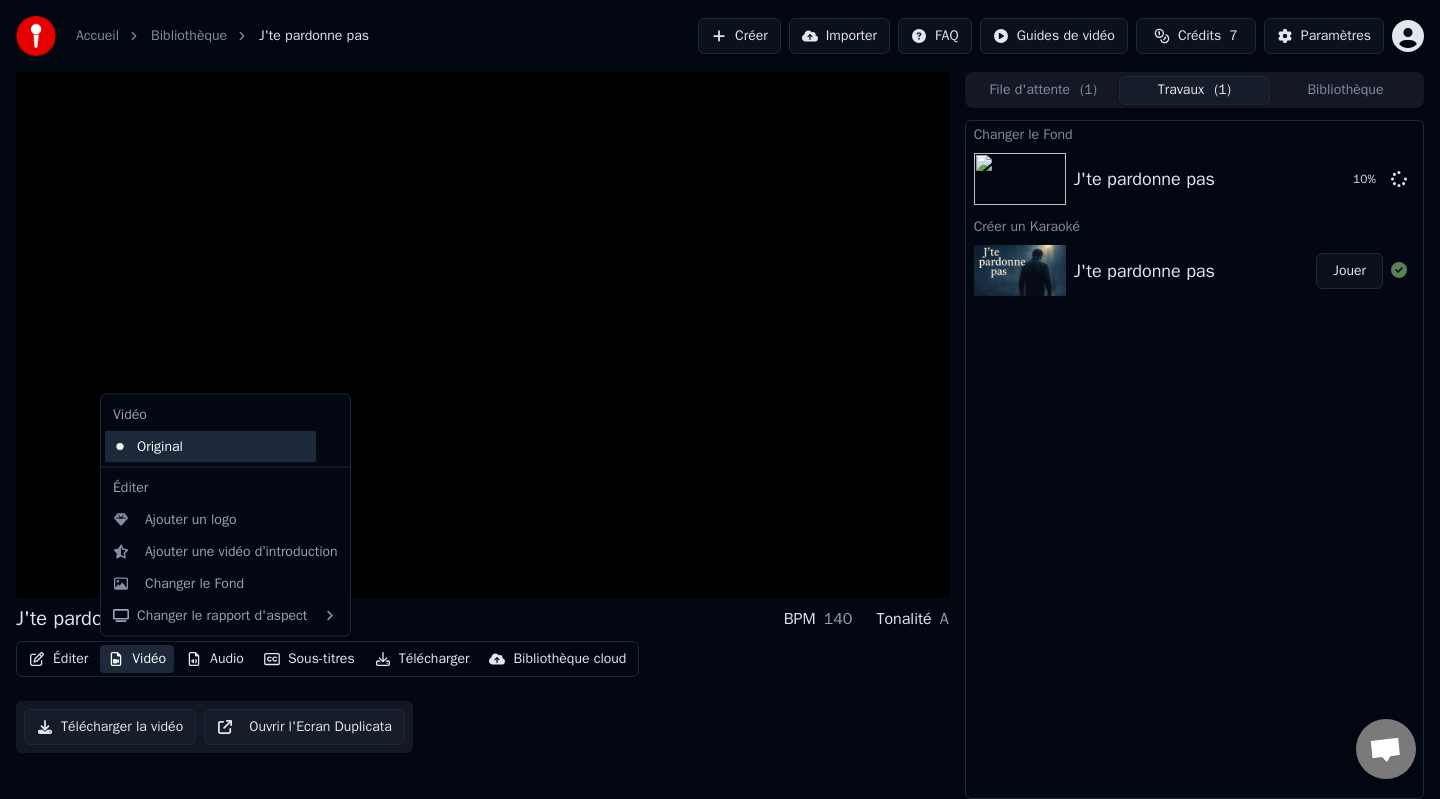 click on "Original" at bounding box center (210, 446) 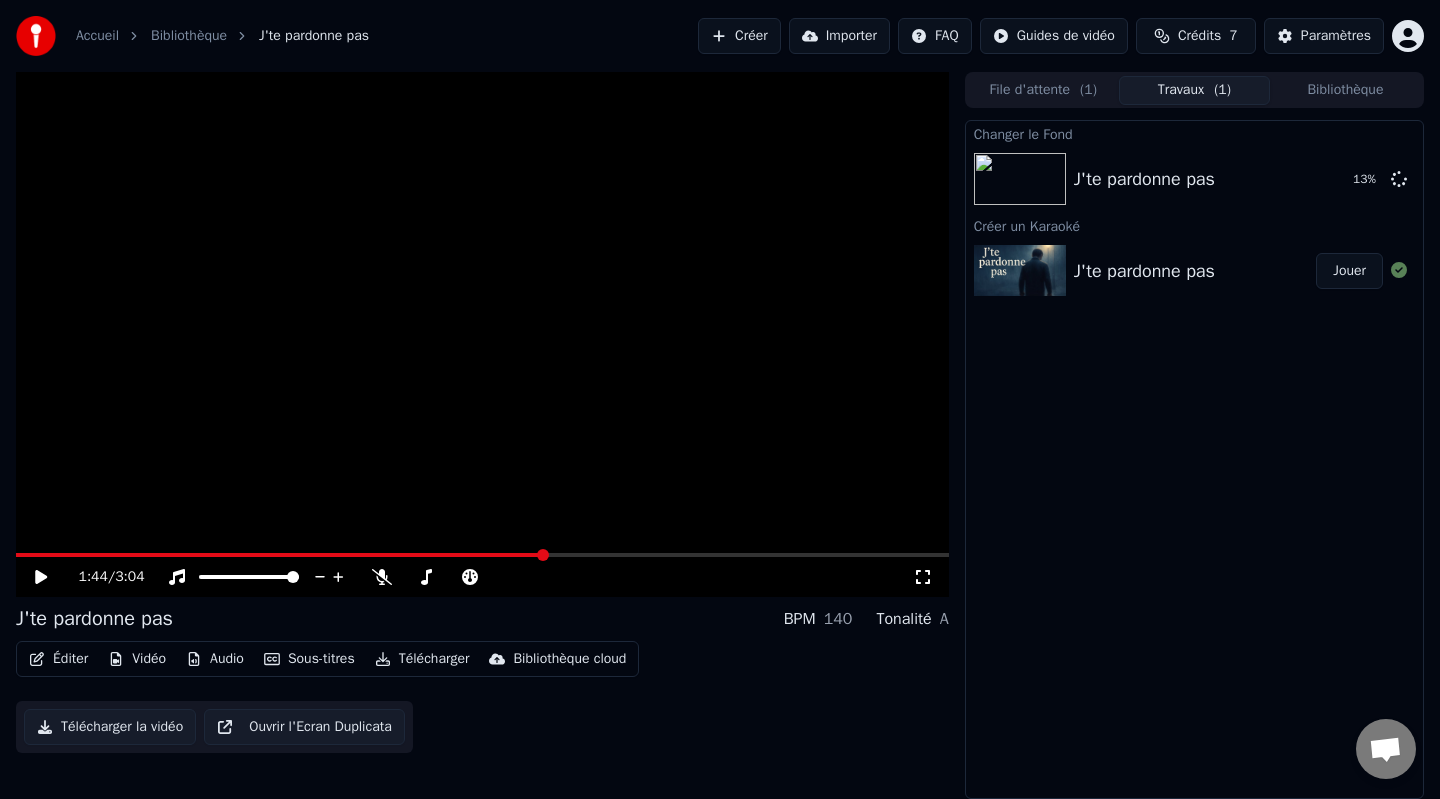 click on "Vidéo" at bounding box center [137, 659] 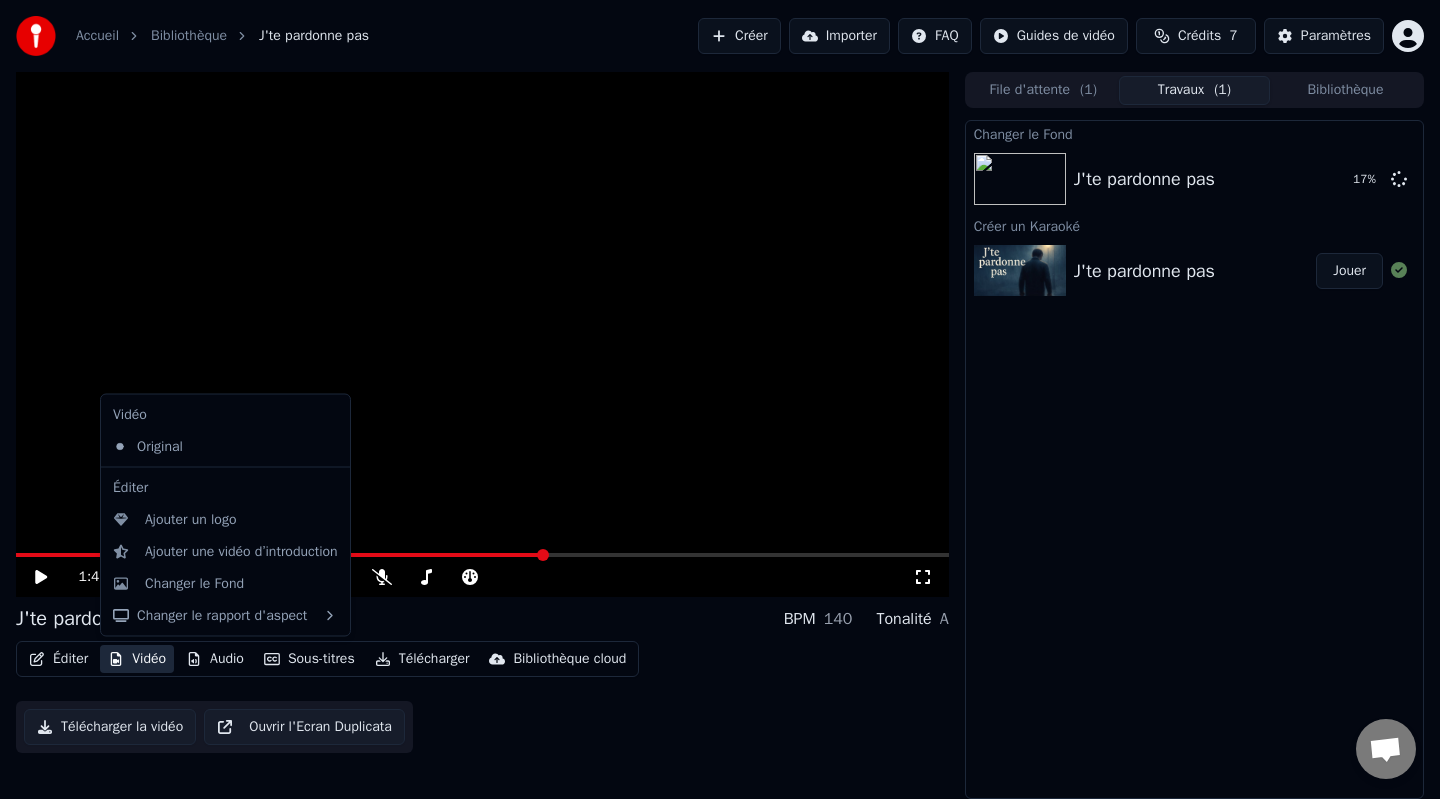 click 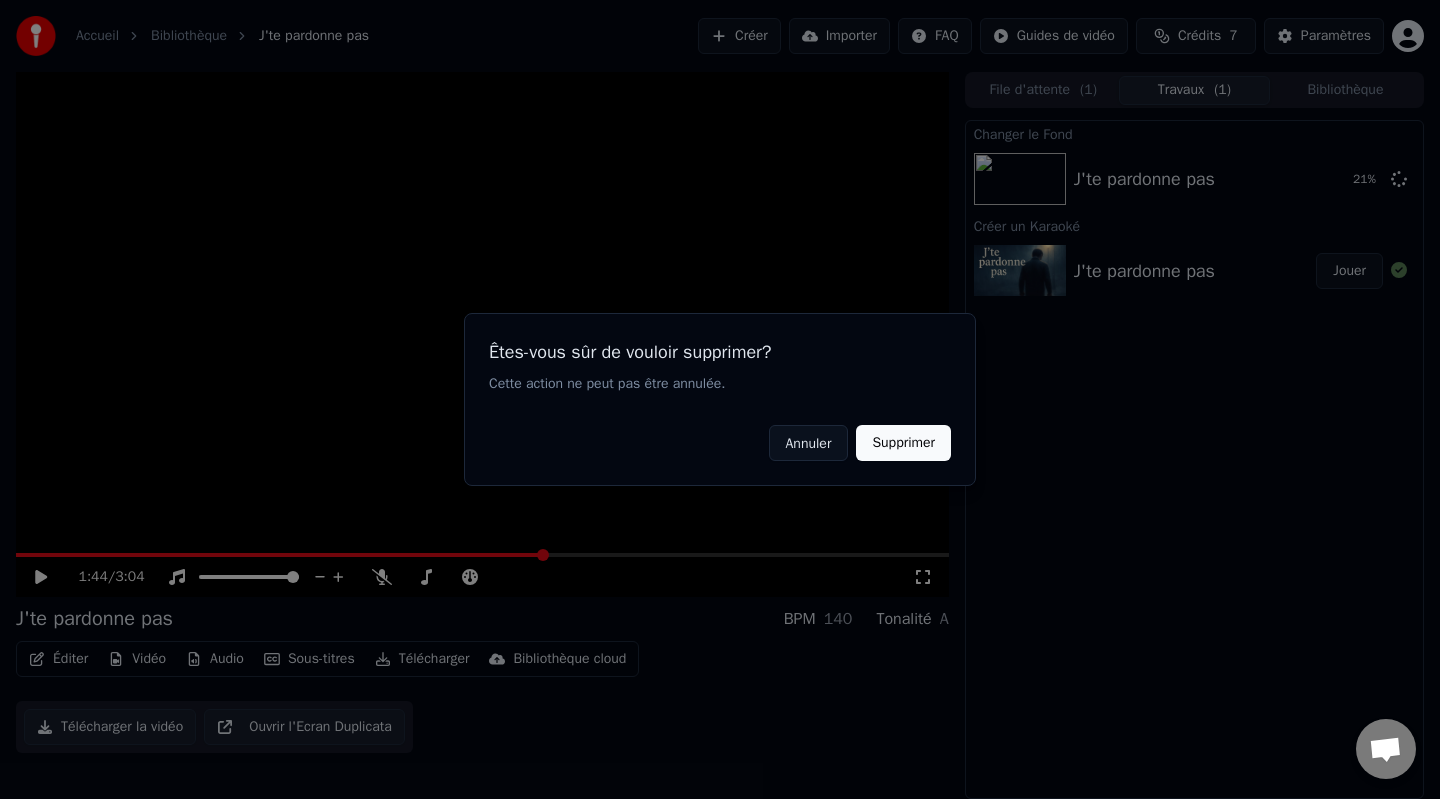 click on "Supprimer" at bounding box center (903, 443) 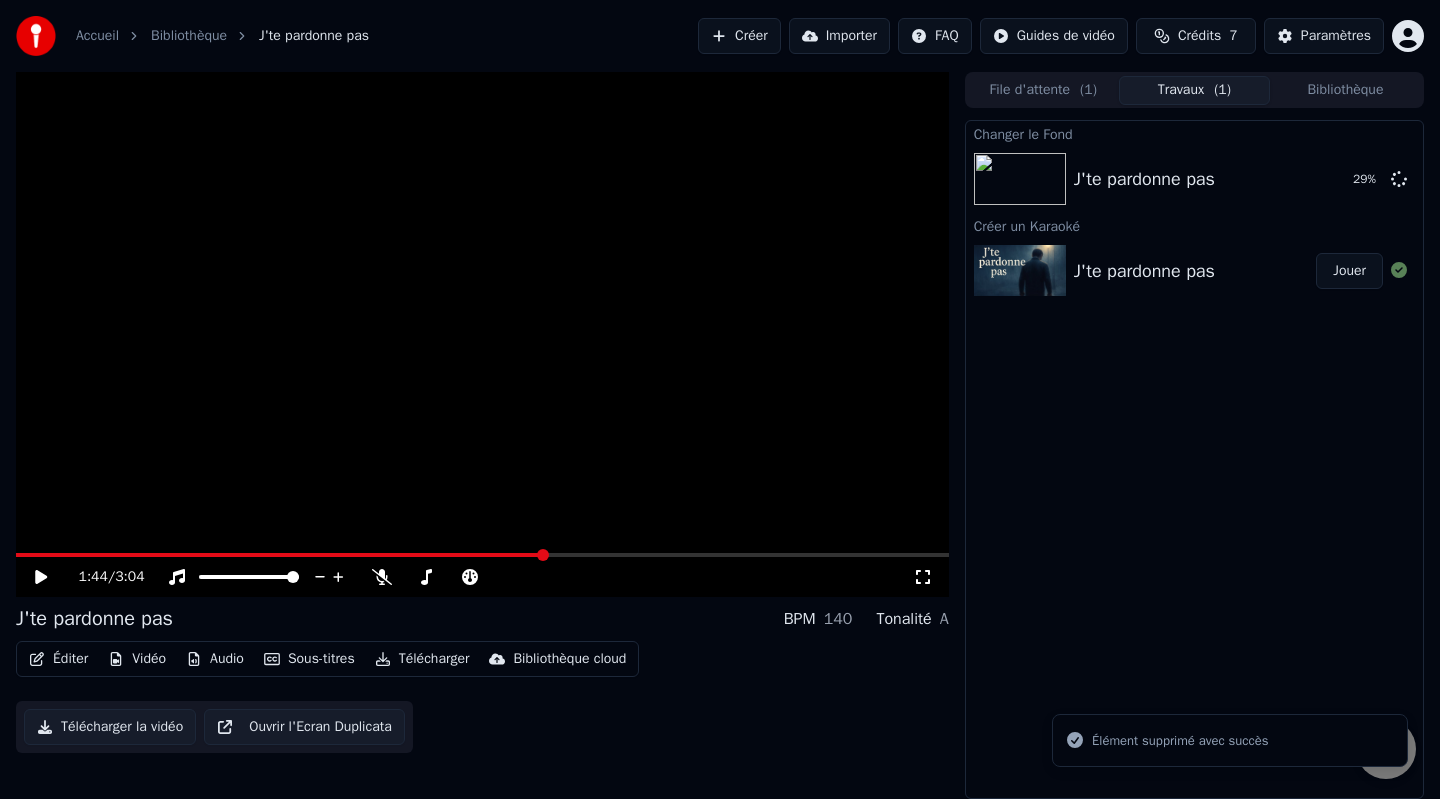 click on "Vidéo" at bounding box center (137, 659) 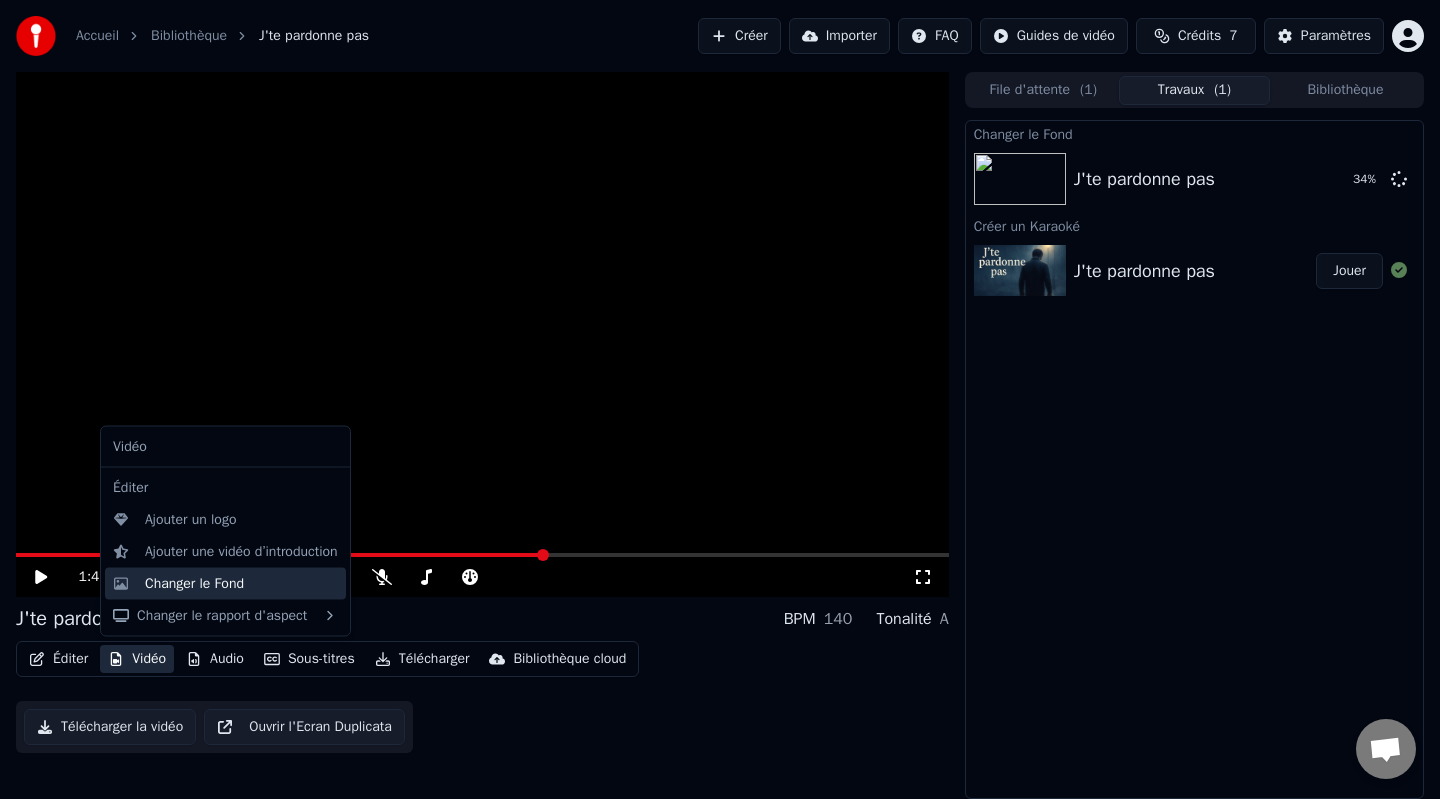 click on "Changer le Fond" at bounding box center (194, 583) 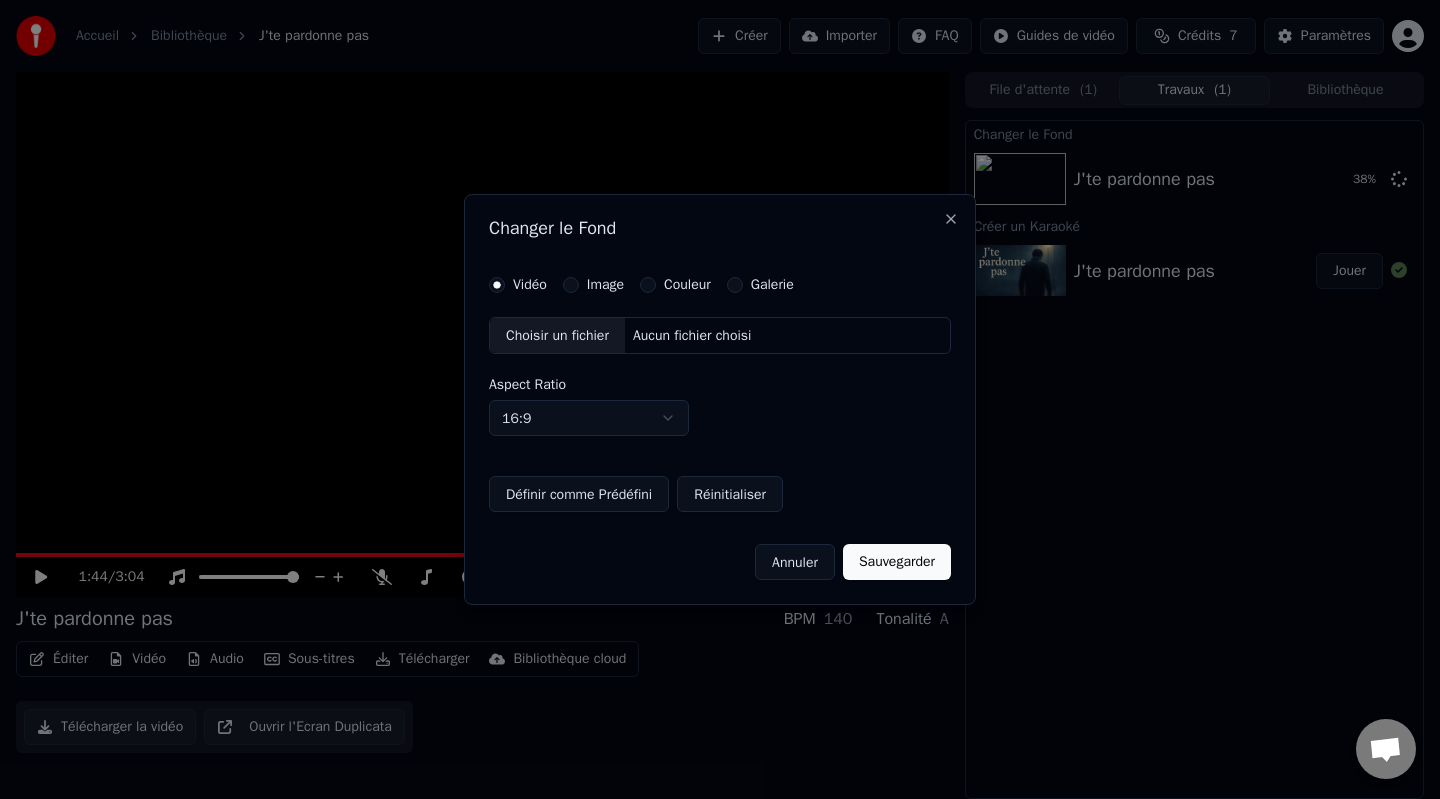 click on "Couleur" at bounding box center [675, 285] 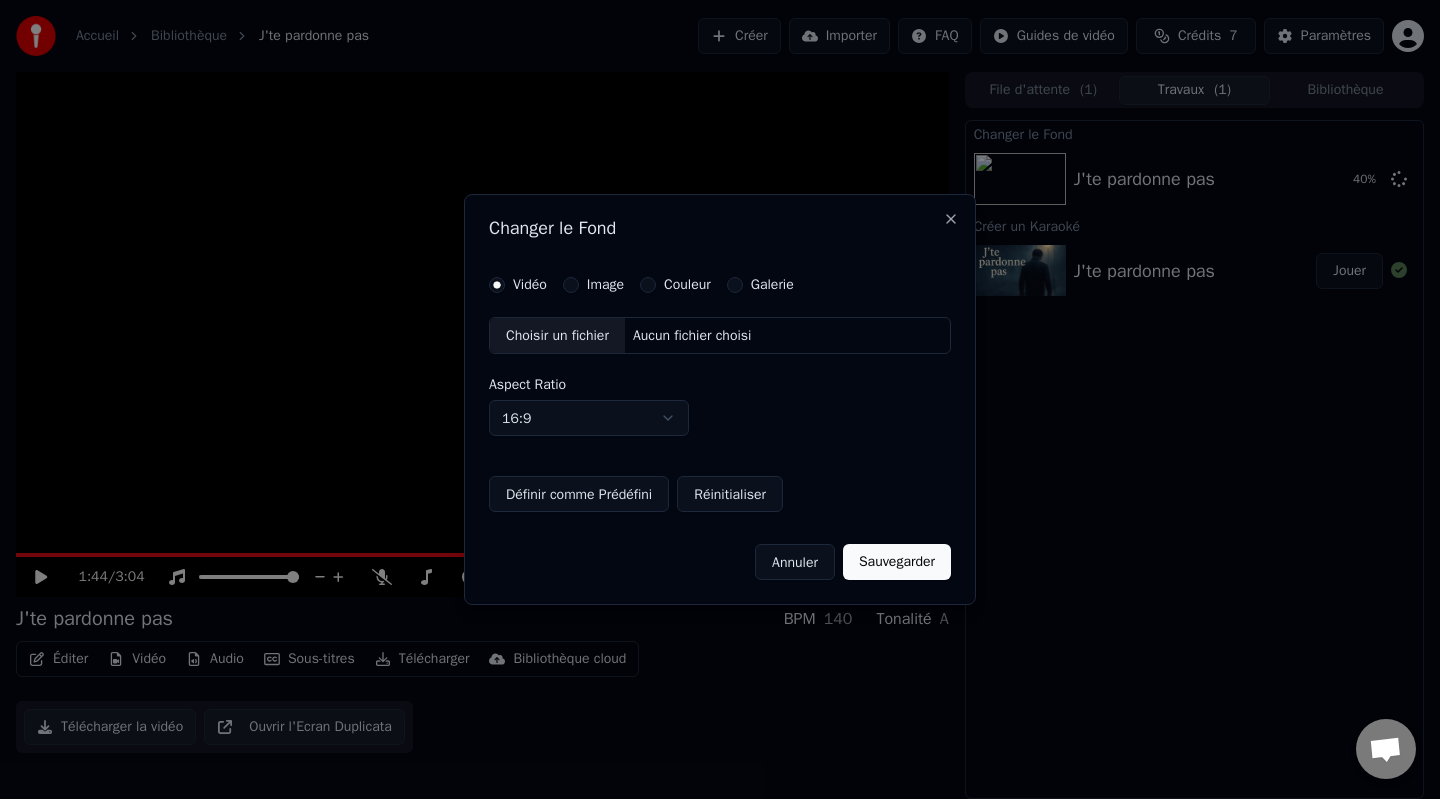 click on "Couleur" at bounding box center (648, 285) 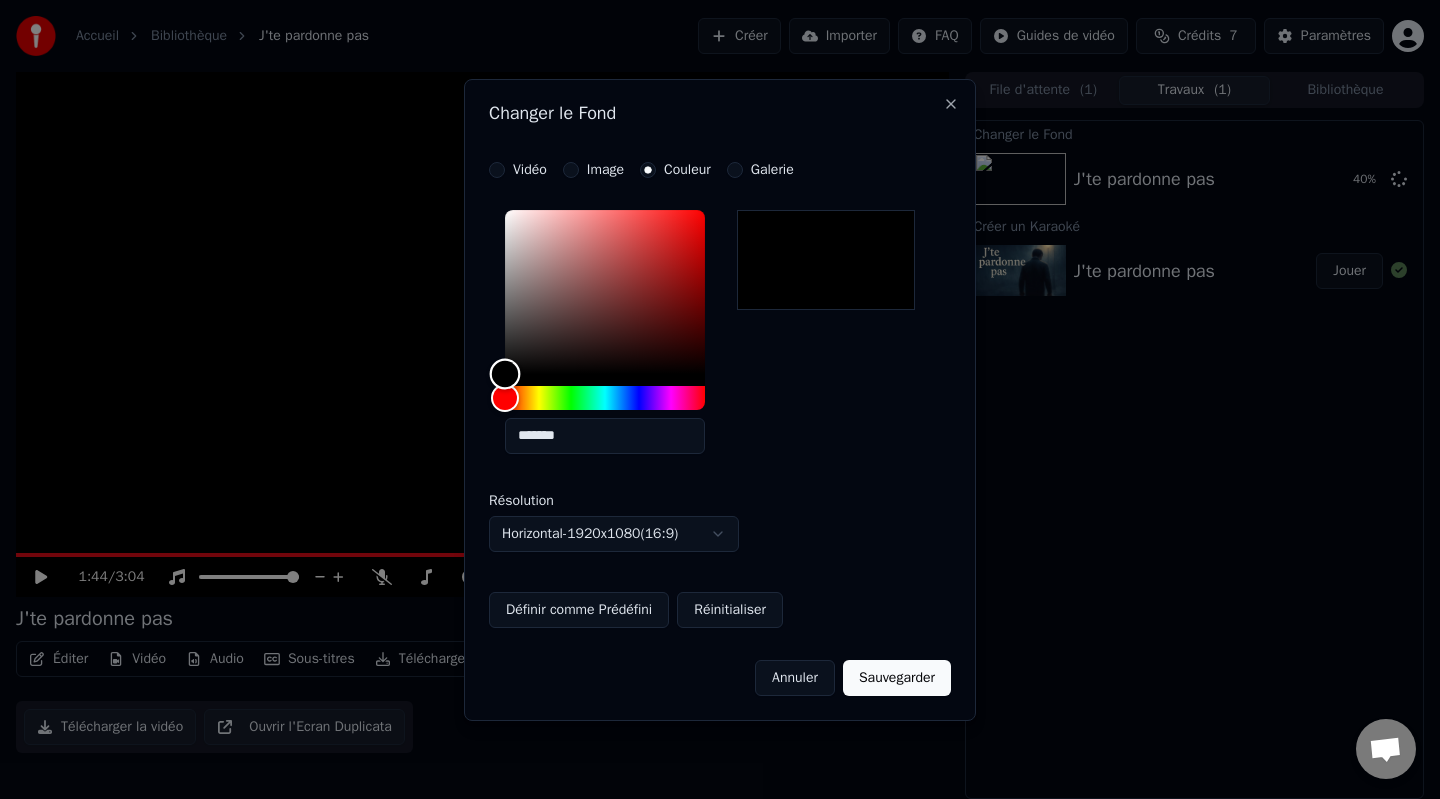 click at bounding box center (605, 292) 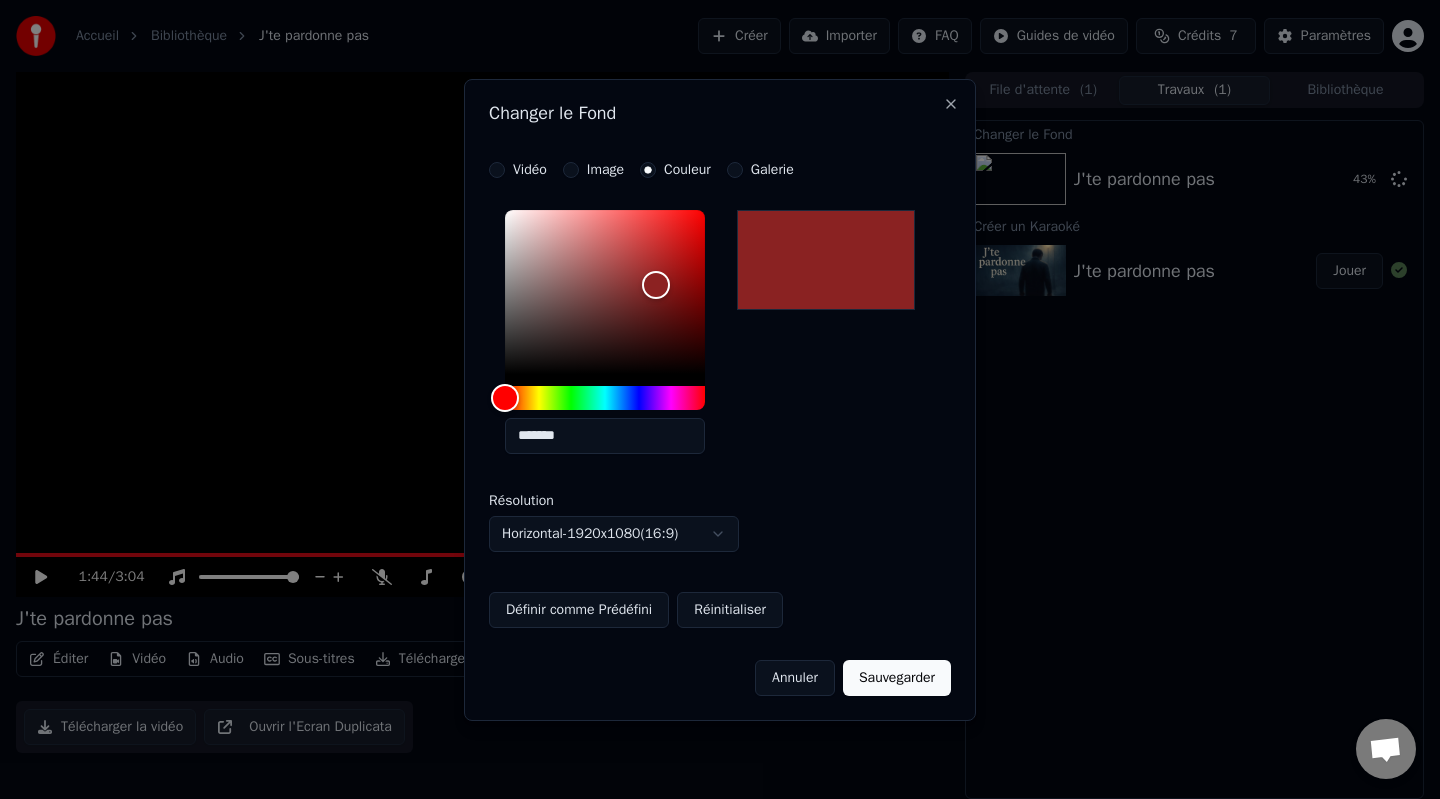 click on "Sauvegarder" at bounding box center [897, 678] 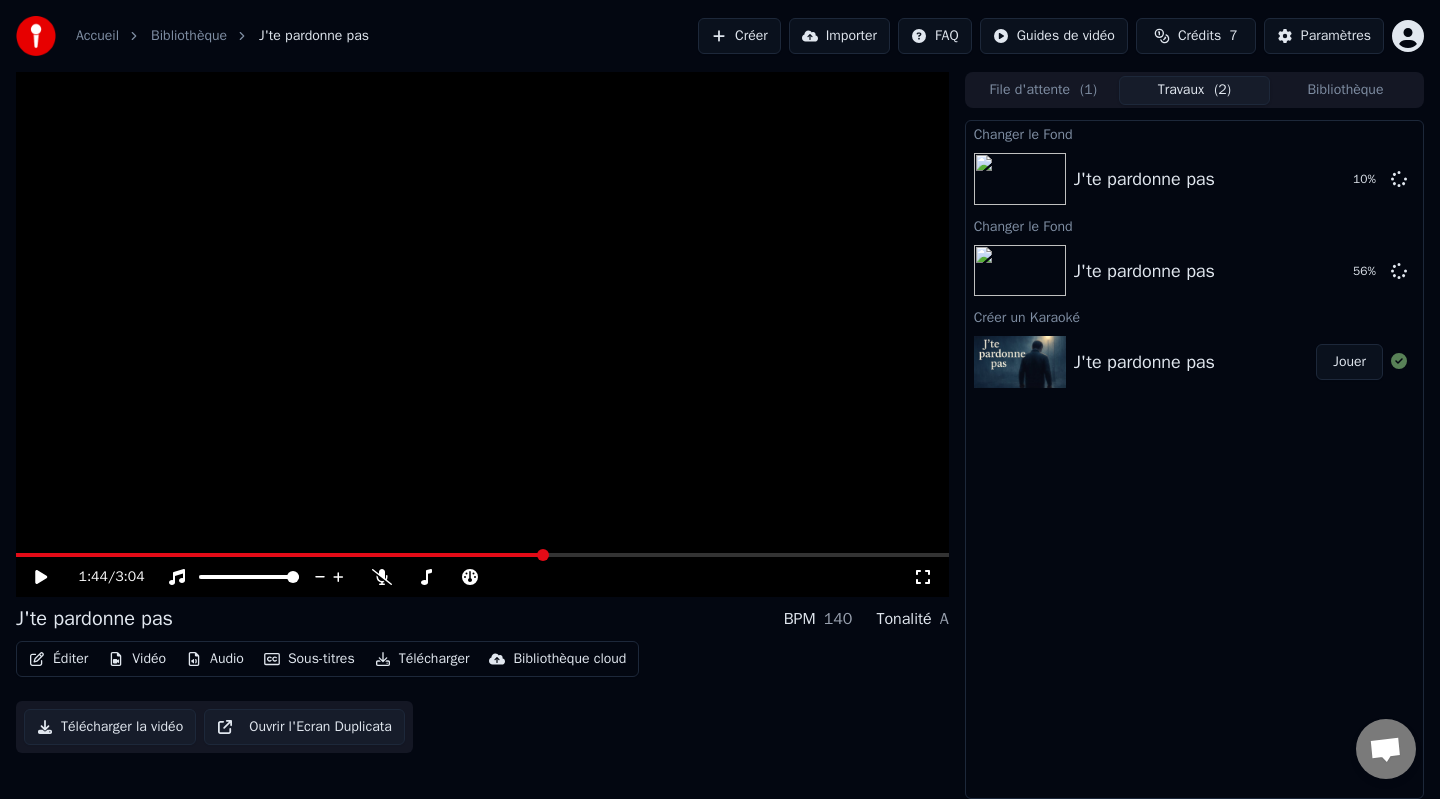click on "Travaux ( 2 )" at bounding box center (1194, 90) 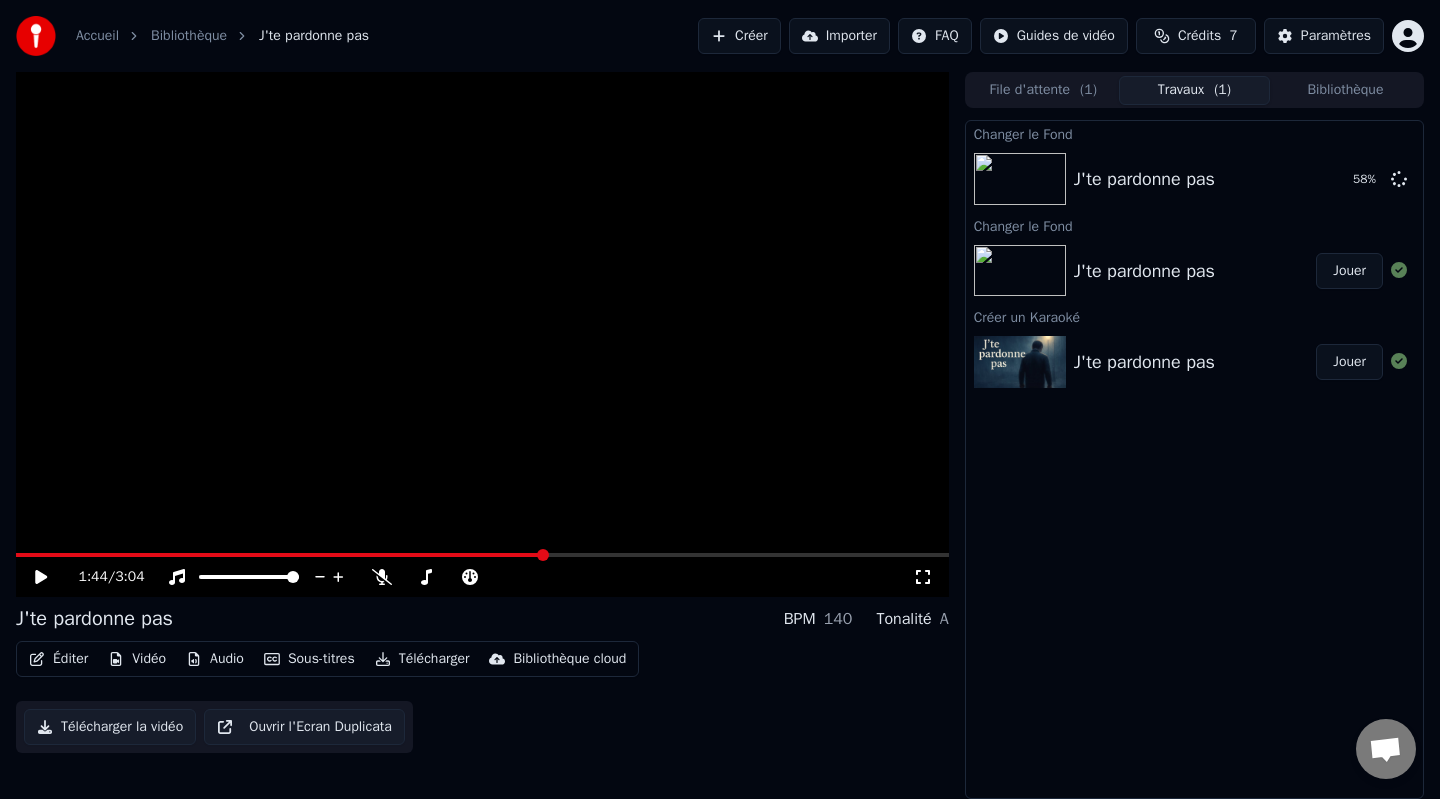 click on "File d'attente ( 1 )" at bounding box center [1043, 90] 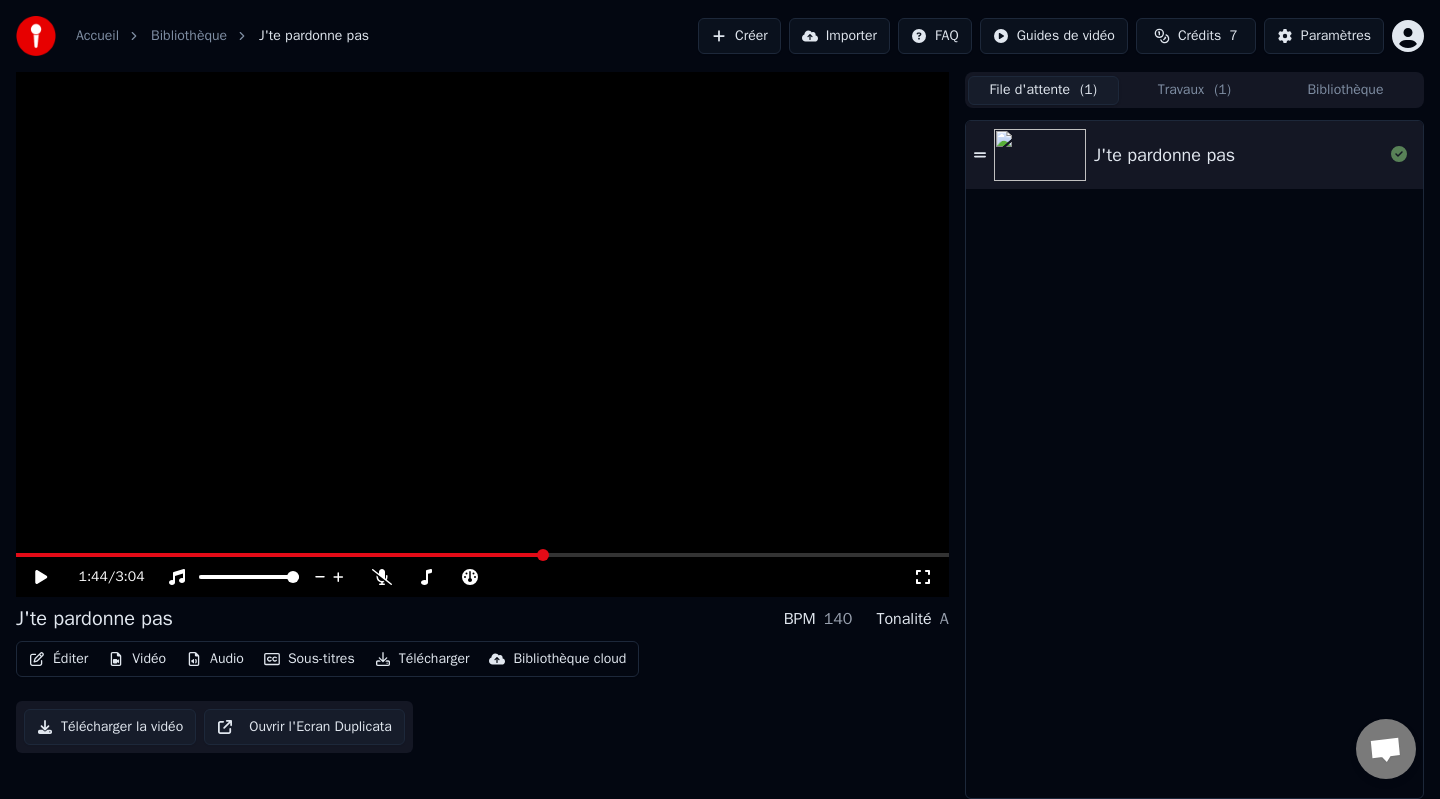 click on "Travaux ( 1 )" at bounding box center [1194, 90] 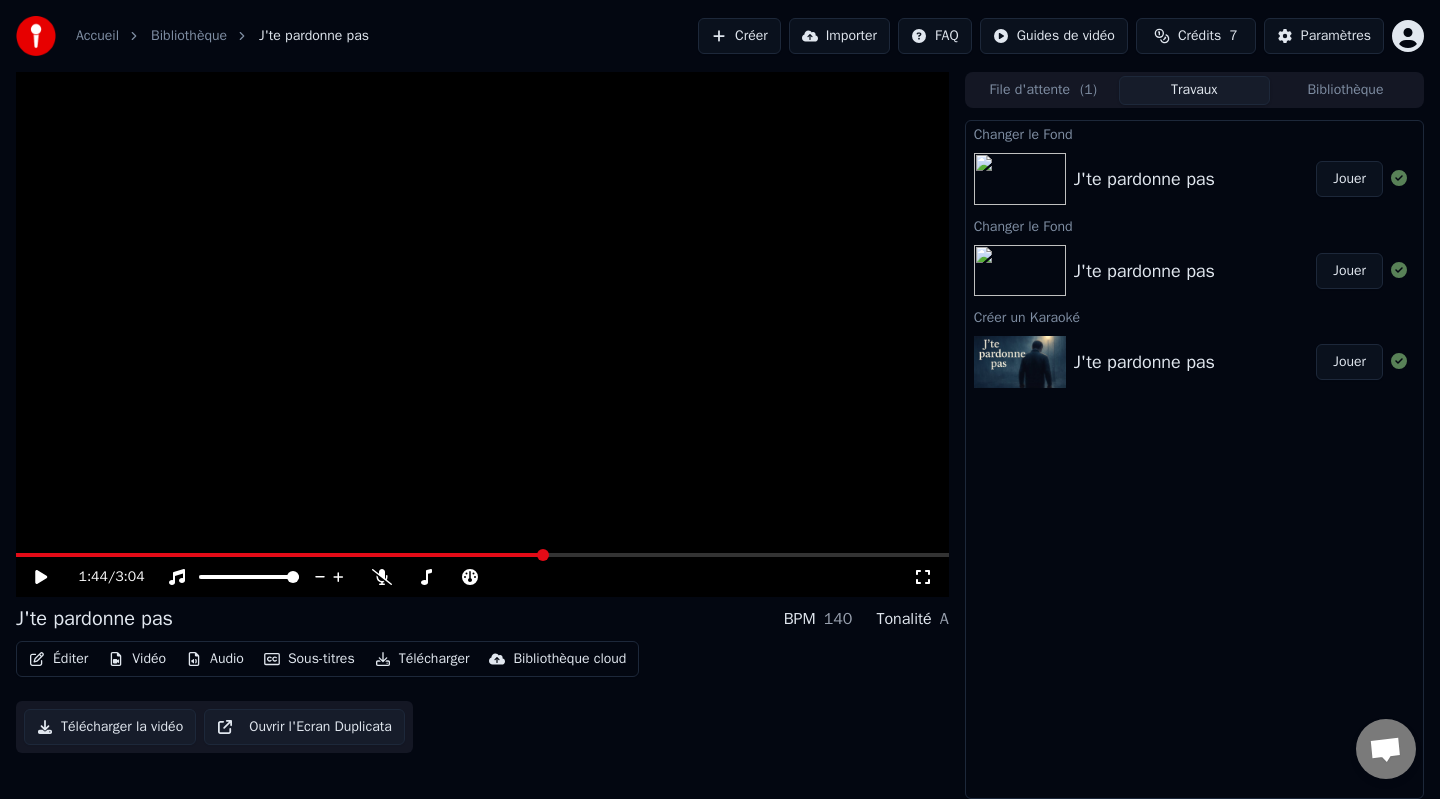 click on "Jouer" at bounding box center [1349, 179] 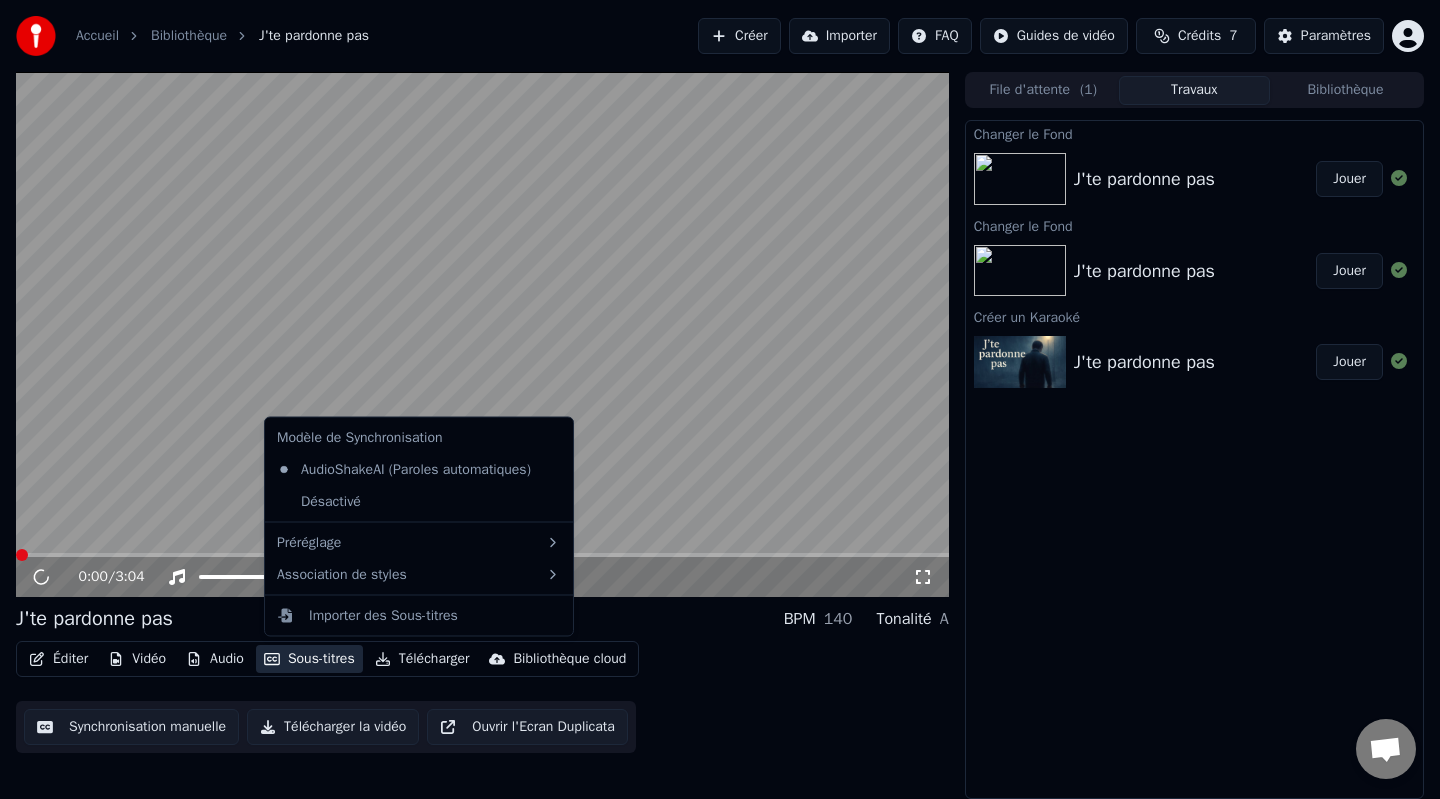 click on "Sous-titres" at bounding box center (309, 659) 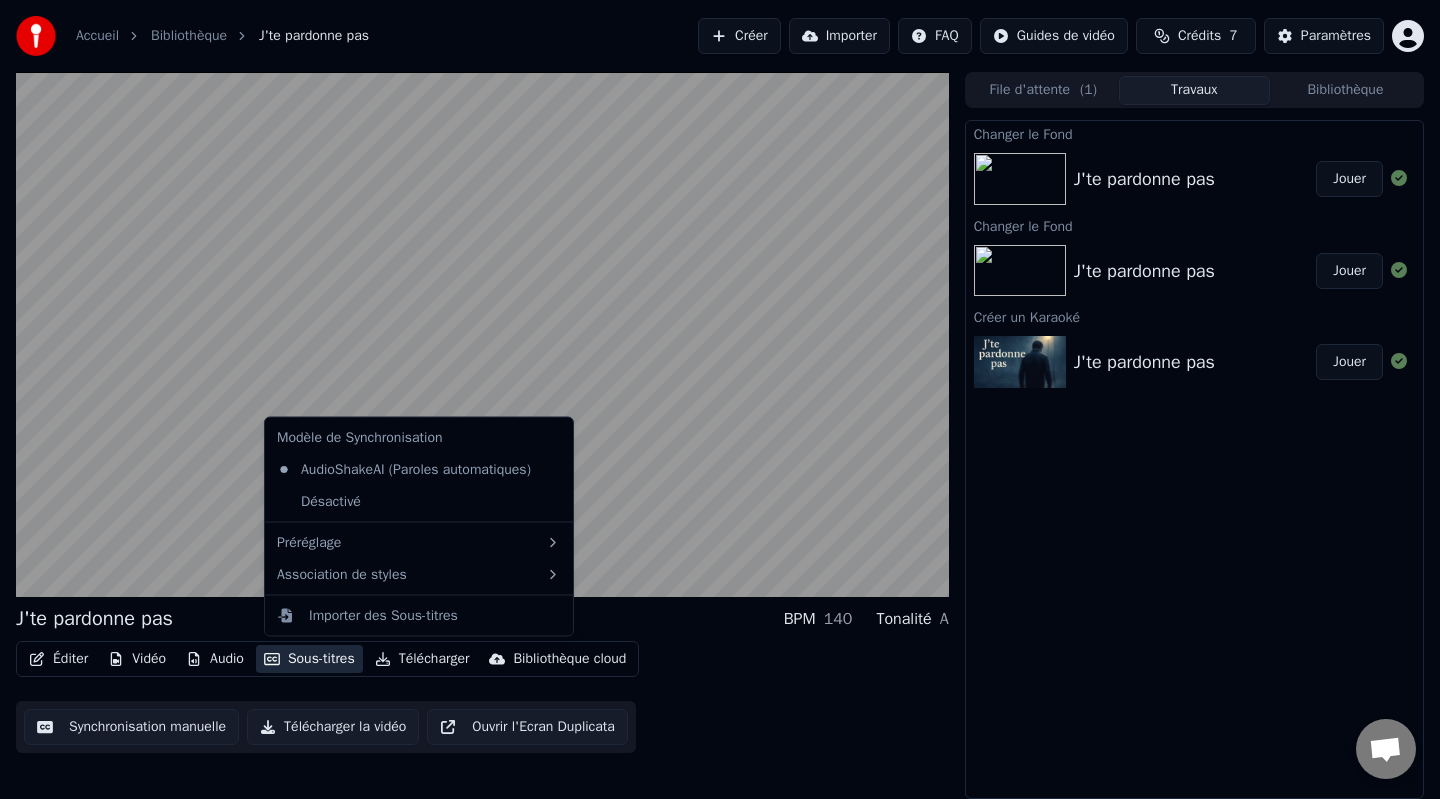 click at bounding box center [482, 334] 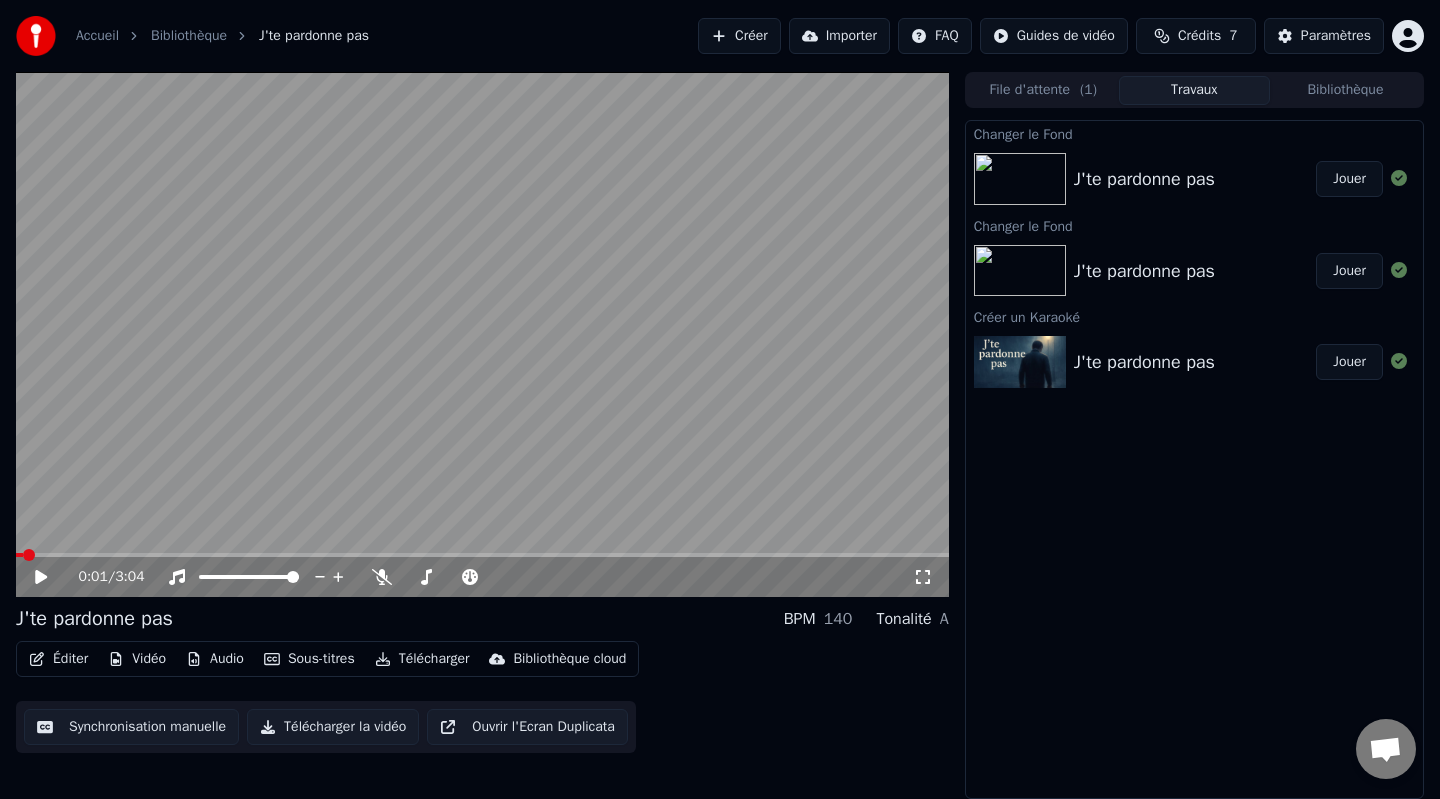 click at bounding box center [482, 334] 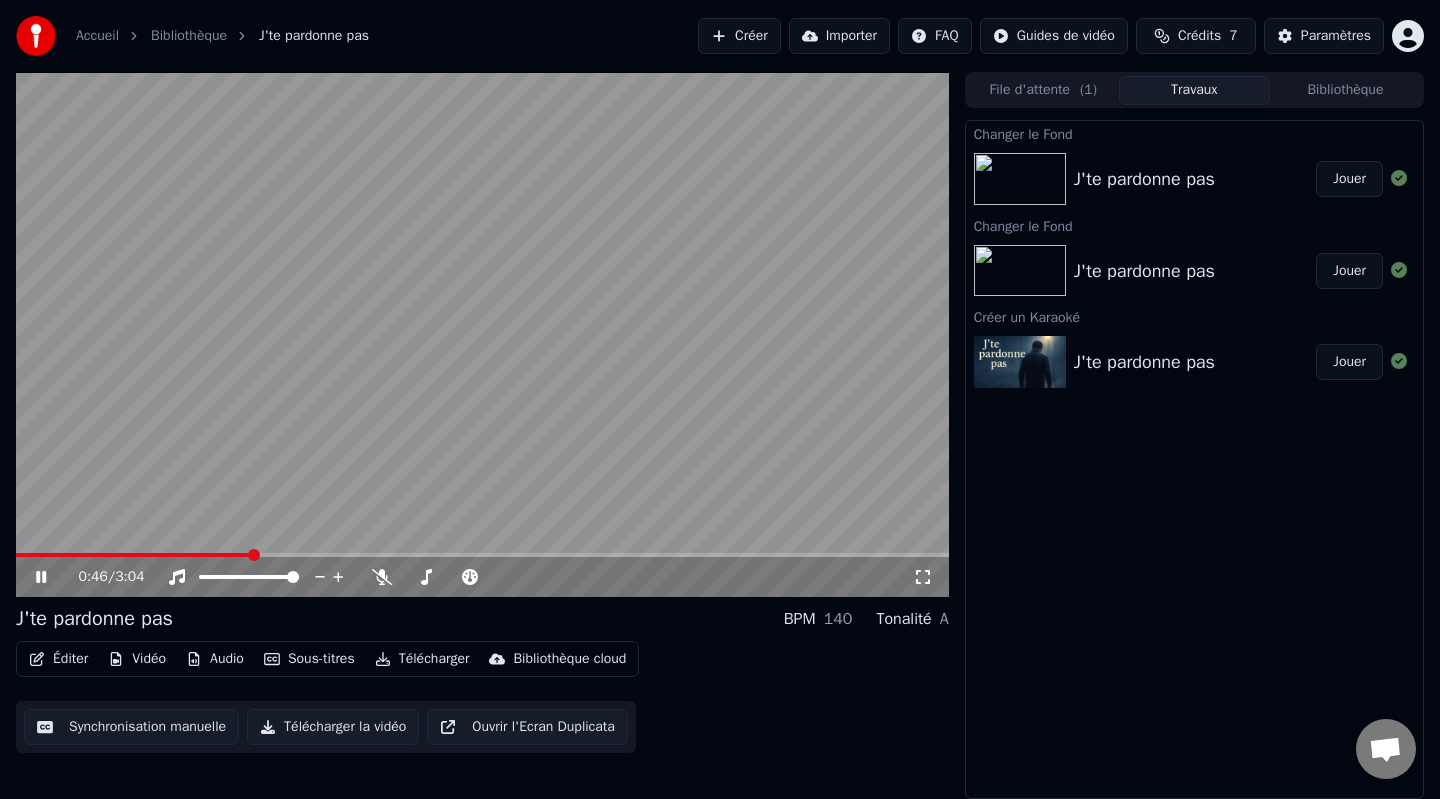 click at bounding box center [482, 334] 